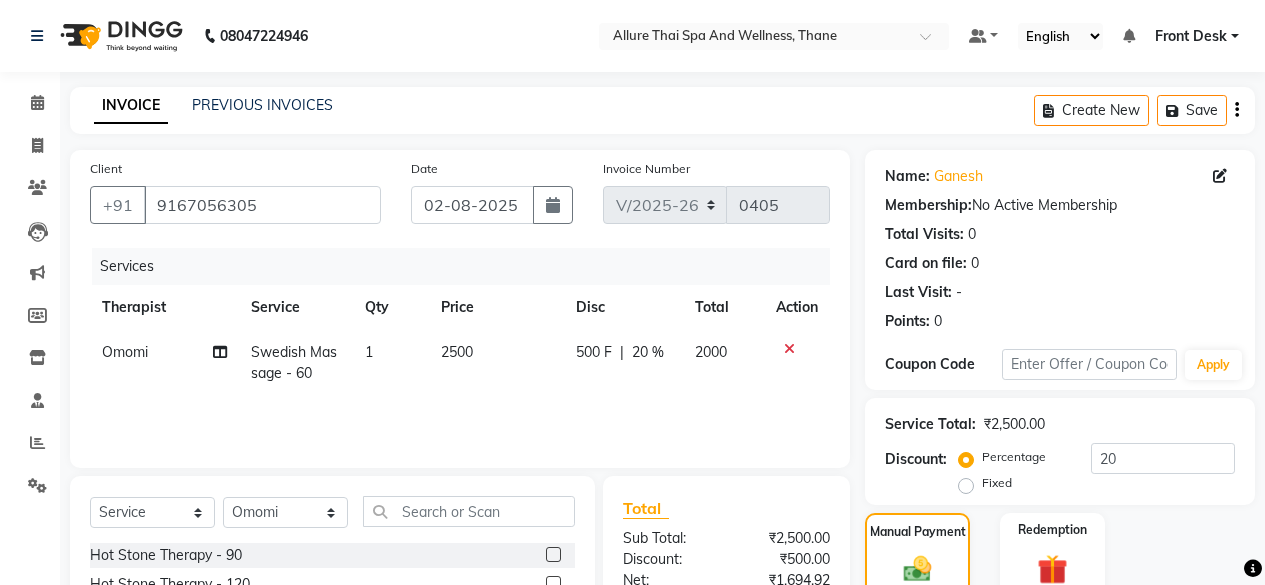select on "8525" 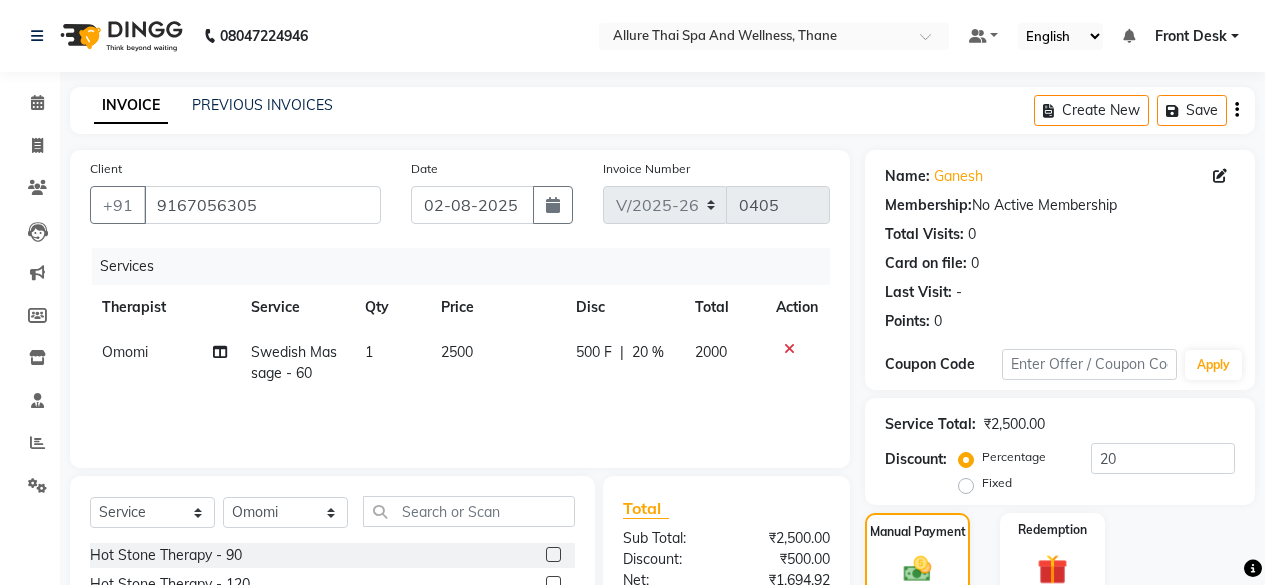 select on "service" 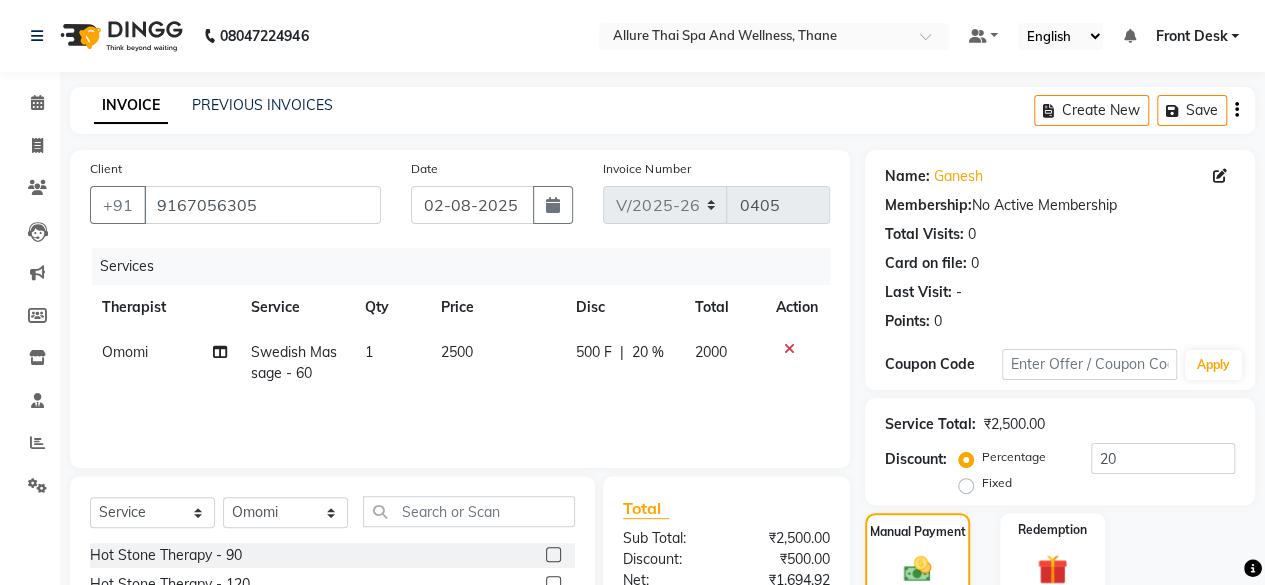 scroll, scrollTop: 0, scrollLeft: 0, axis: both 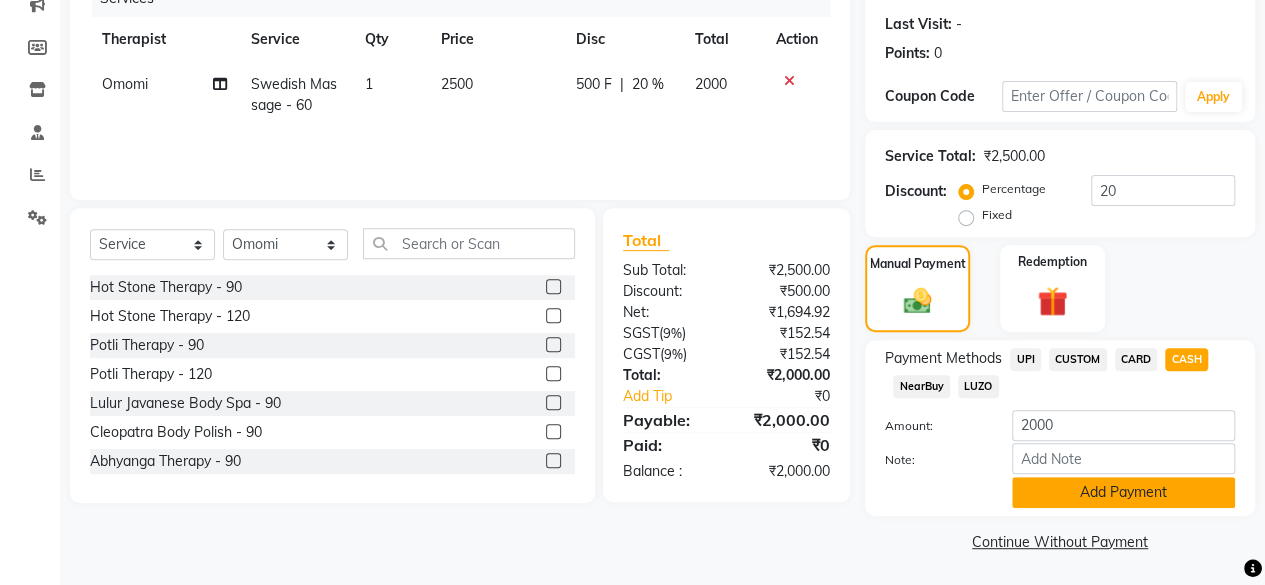 click on "Add Payment" 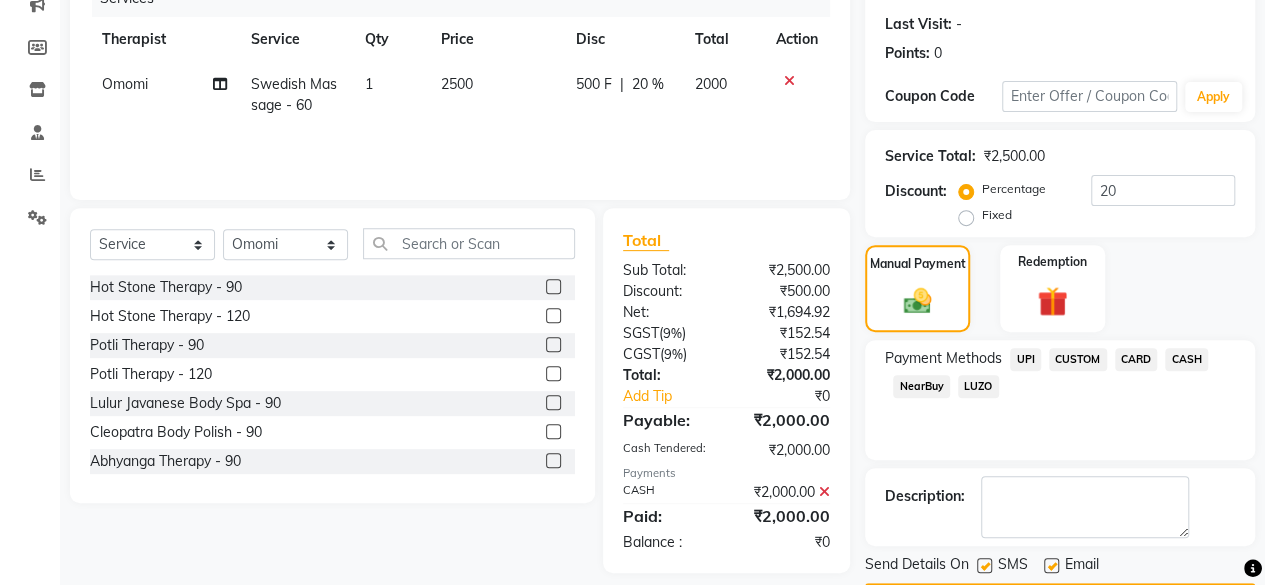 scroll, scrollTop: 324, scrollLeft: 0, axis: vertical 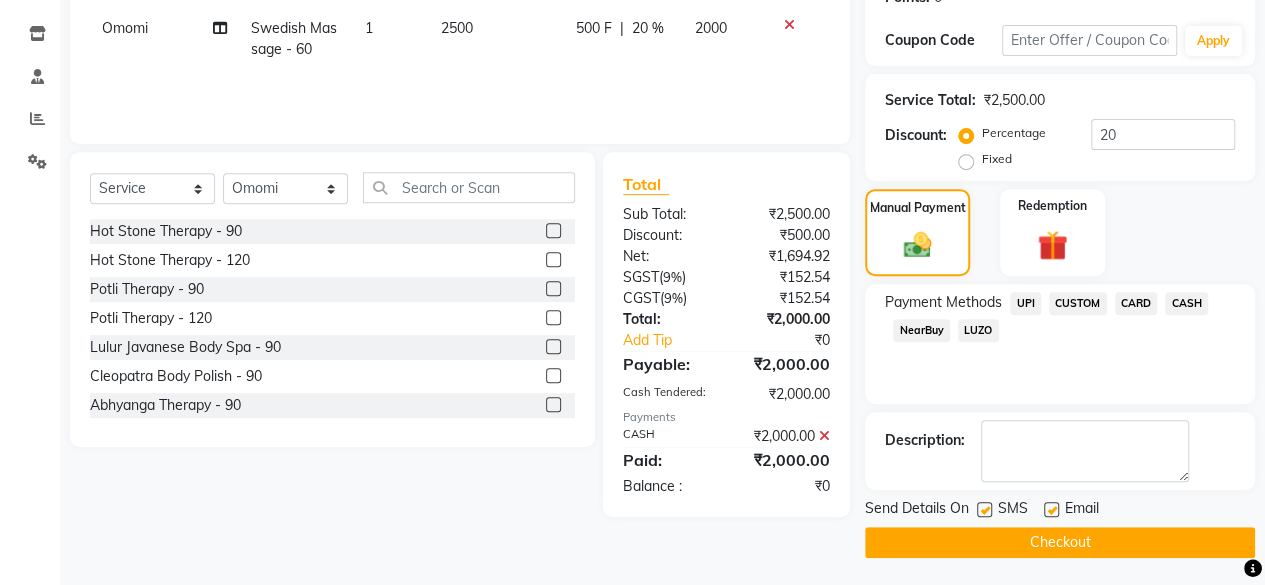 click 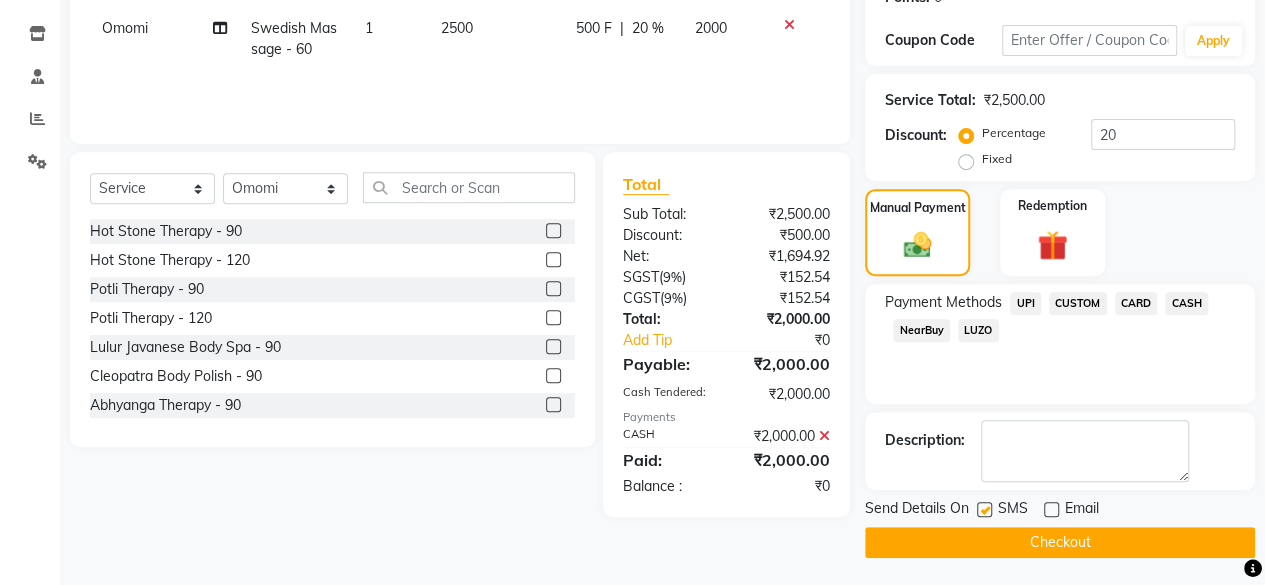 click 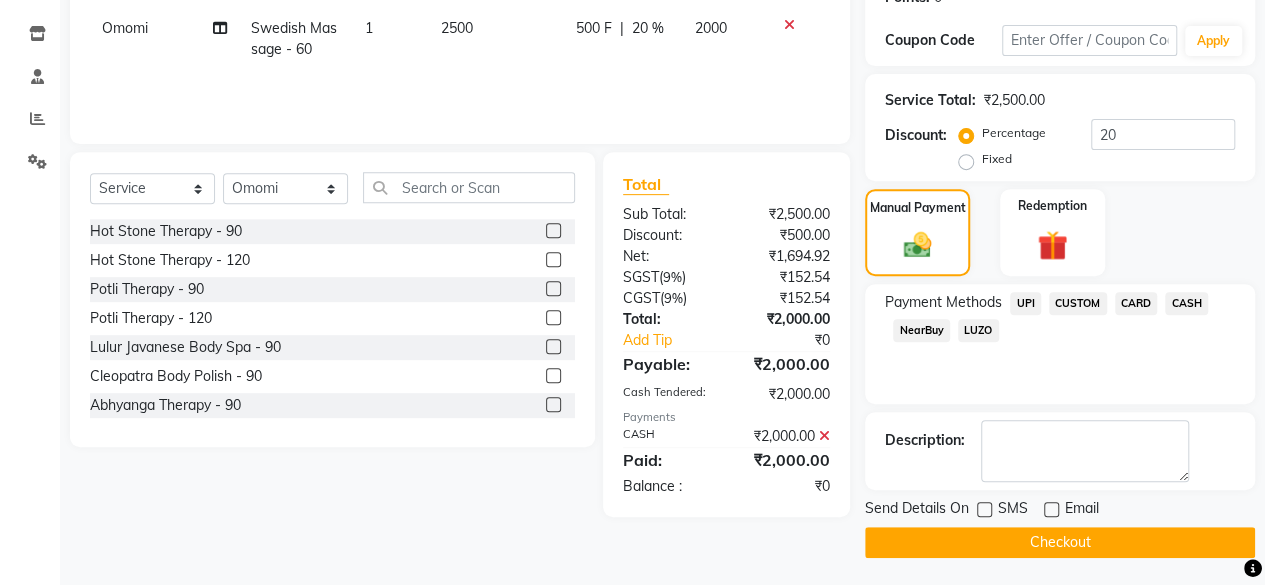 click on "Checkout" 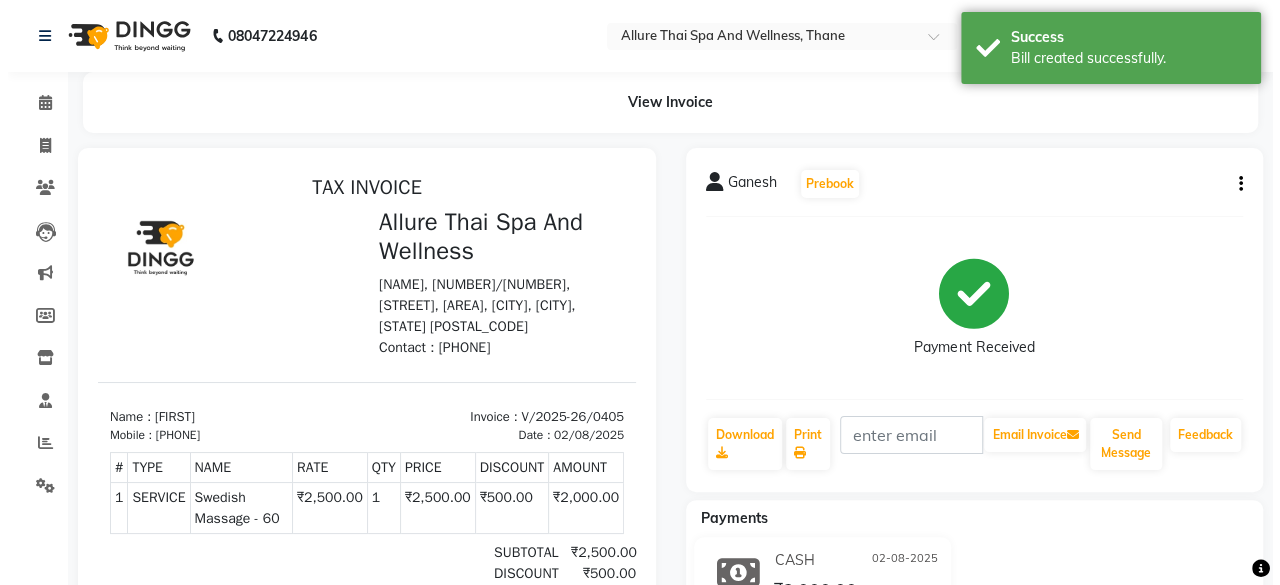 scroll, scrollTop: 32, scrollLeft: 0, axis: vertical 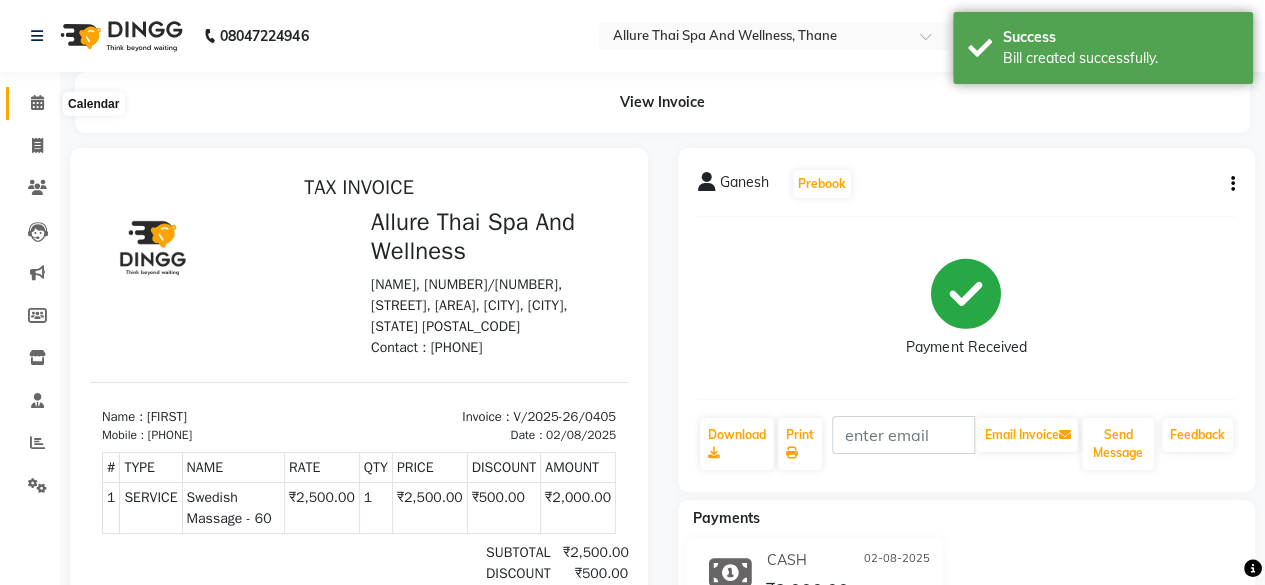 click 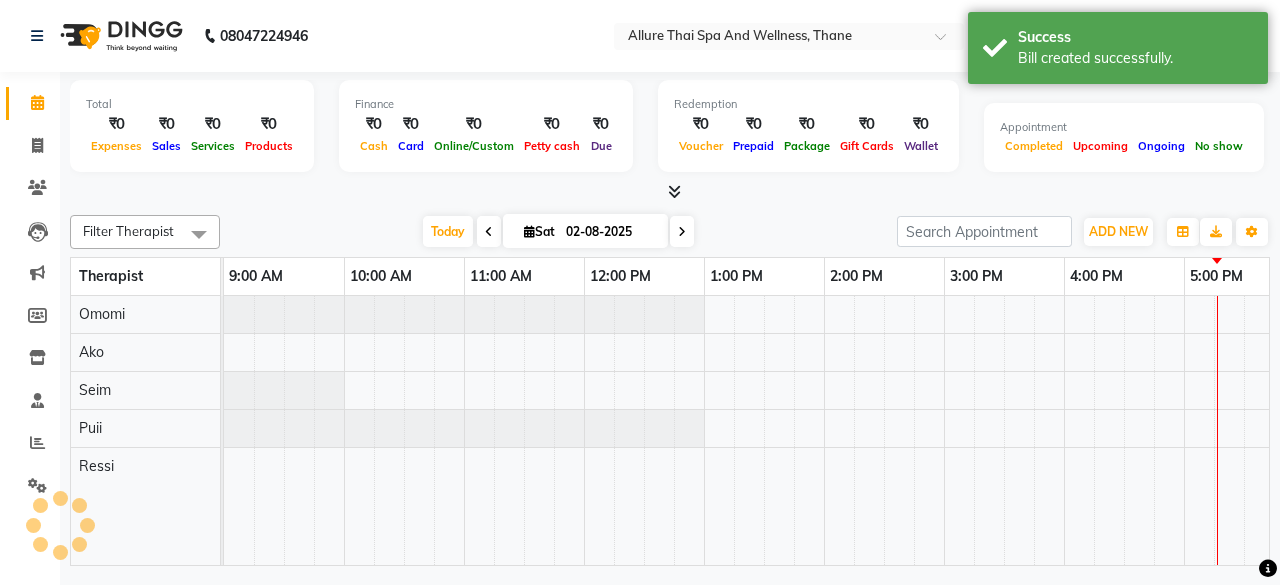 scroll, scrollTop: 0, scrollLeft: 0, axis: both 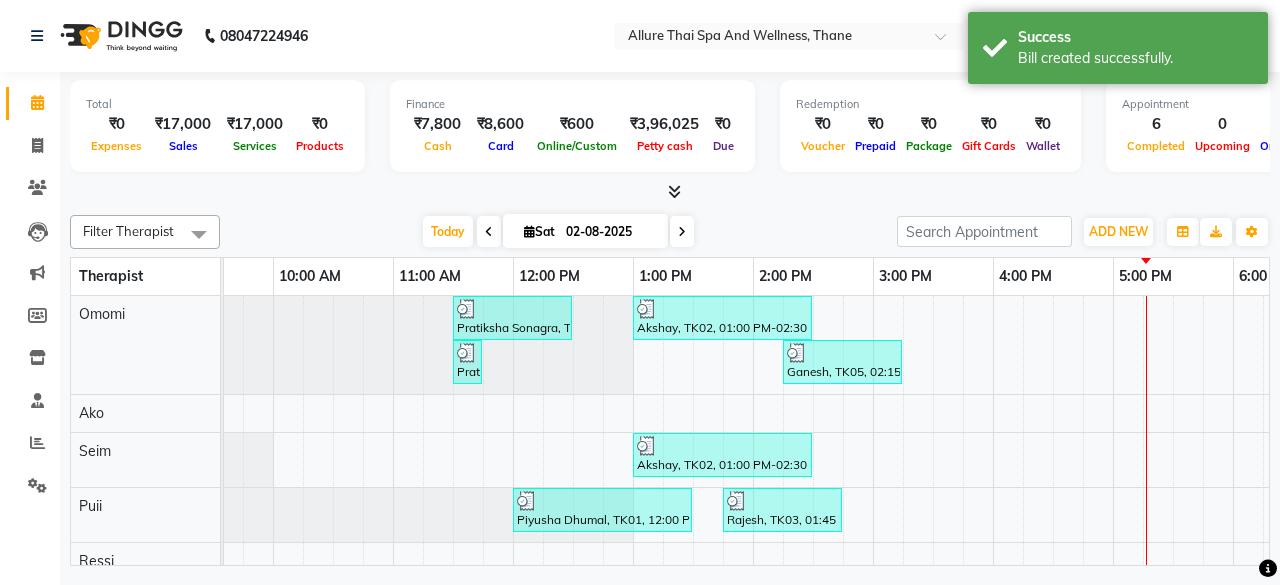click on "[FIRST] [LAST], TK04, 11:30 AM-12:30 PM, Aroma Therapy Massage - 60     Akshay, TK02, 01:00 PM-02:30 PM, Body Pain Relief Therapy - 90     [FIRST] [LAST], TK04, 11:30 AM-11:45 AM, Champi (Traditional Head Massage) - 15     Ganesh, TK05, 02:15 PM-03:15 PM, Swedish Massage - 60     Akshay, TK02, 01:00 PM-02:30 PM, Body Pain Relief Therapy - 90     [FIRST] [LAST], TK01, 12:00 PM-01:30 PM, Deep Tissue Massage - 90     Rajesh, TK03, 01:45 PM-02:45 PM, Balinese Massage - 60" at bounding box center [1053, 438] 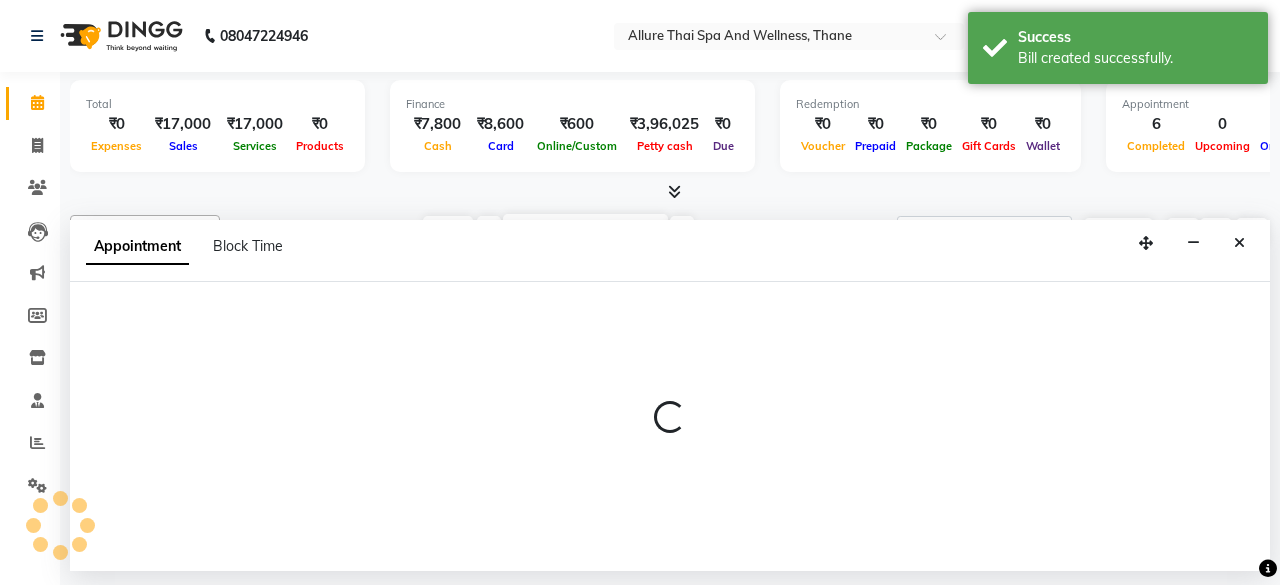 select on "84282" 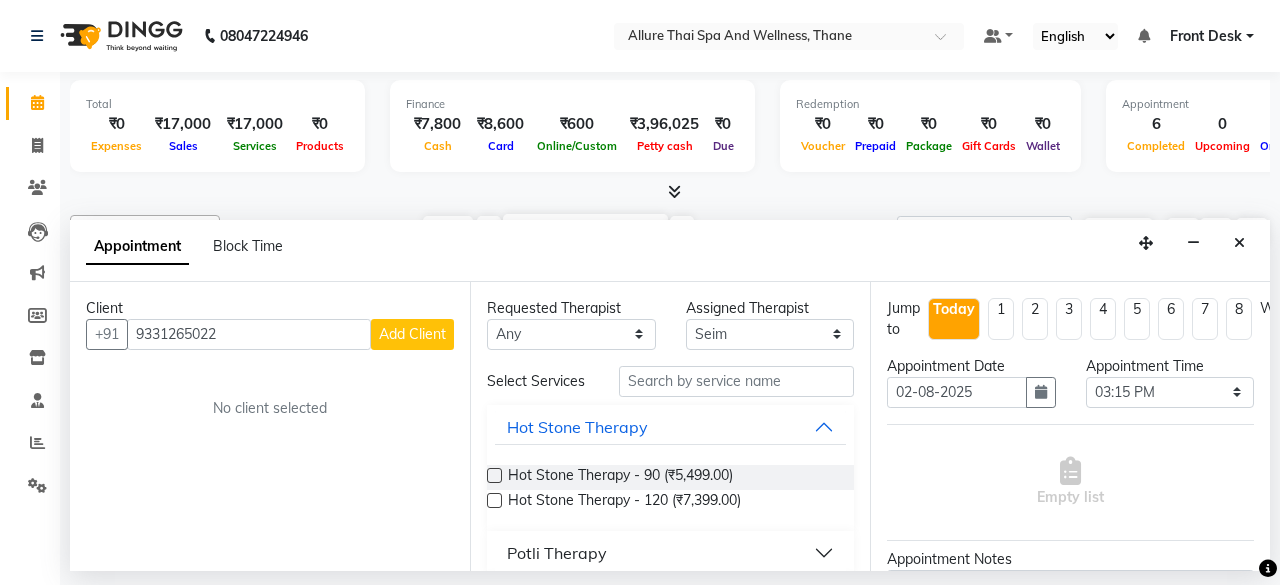 type on "9331265022" 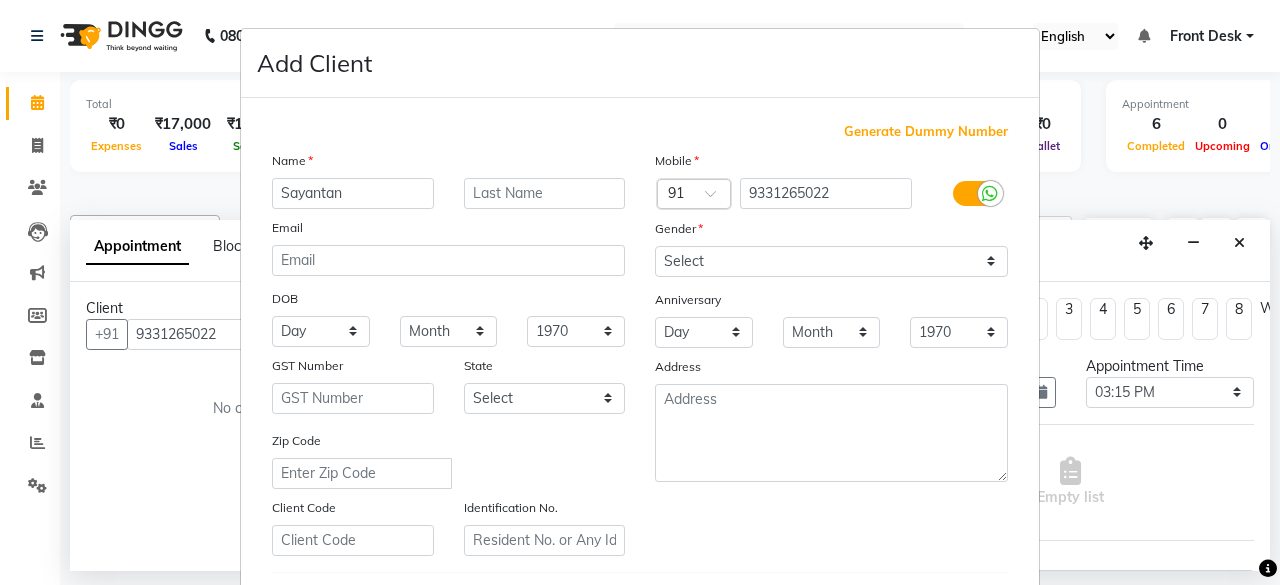 type on "Sayantan" 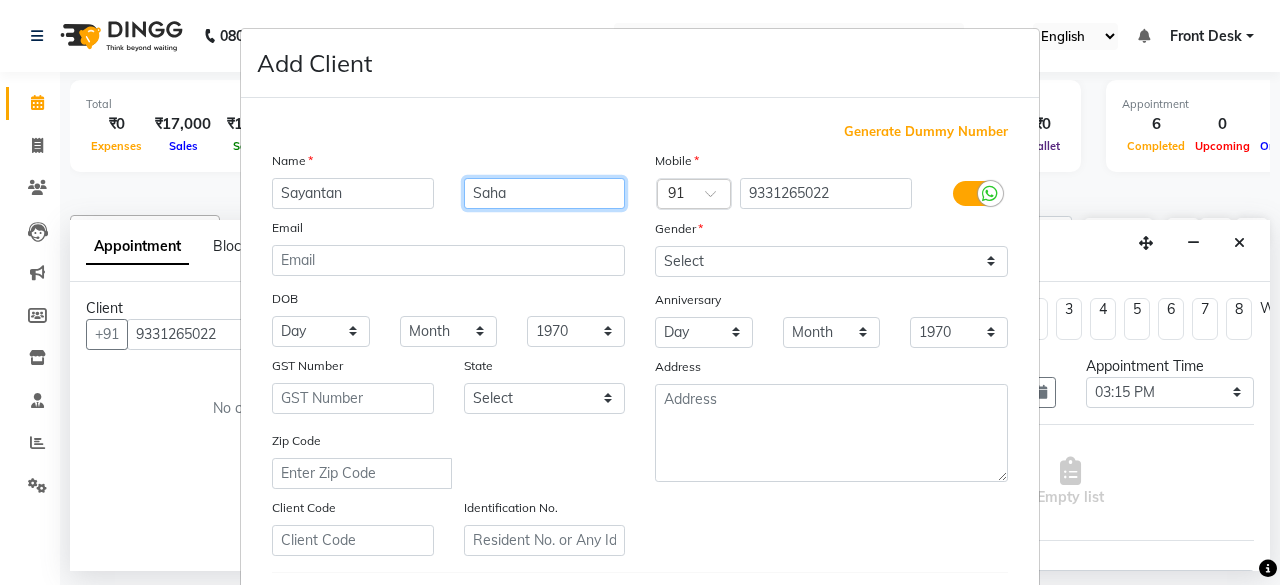 type on "Saha" 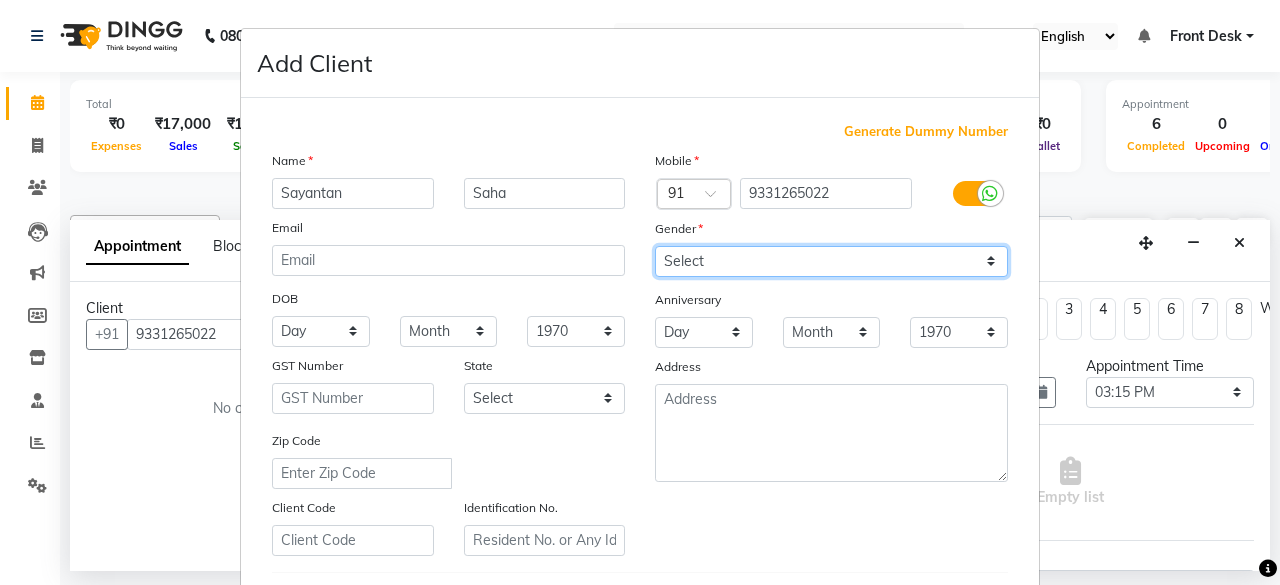 click on "Select Male Female Other Prefer Not To Say" at bounding box center [831, 261] 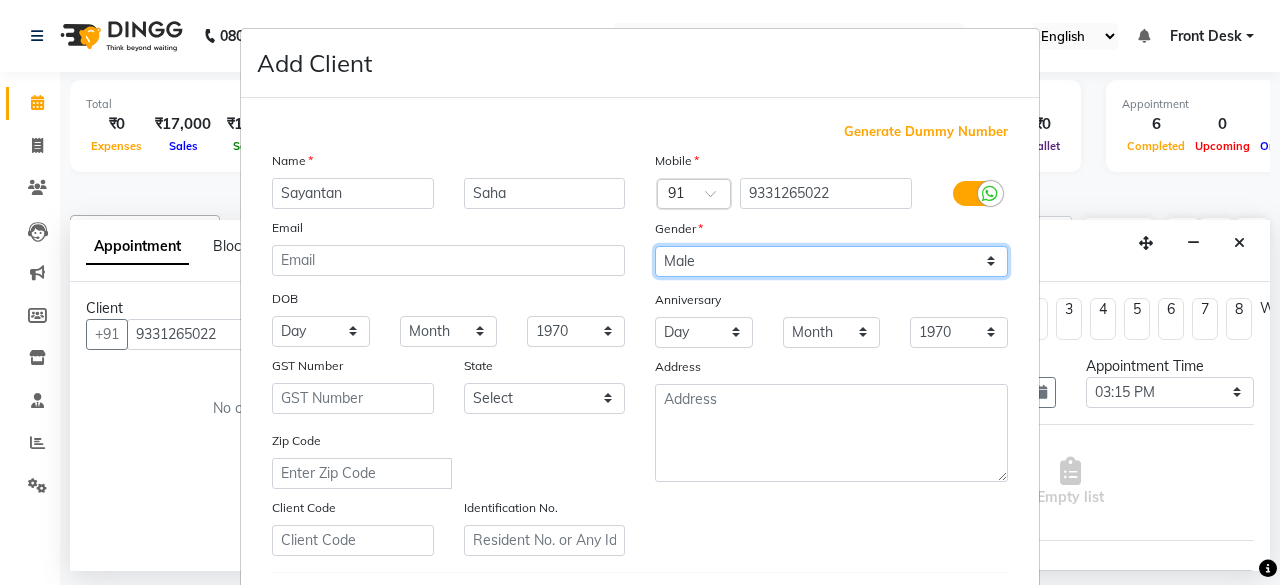 click on "Select Male Female Other Prefer Not To Say" at bounding box center (831, 261) 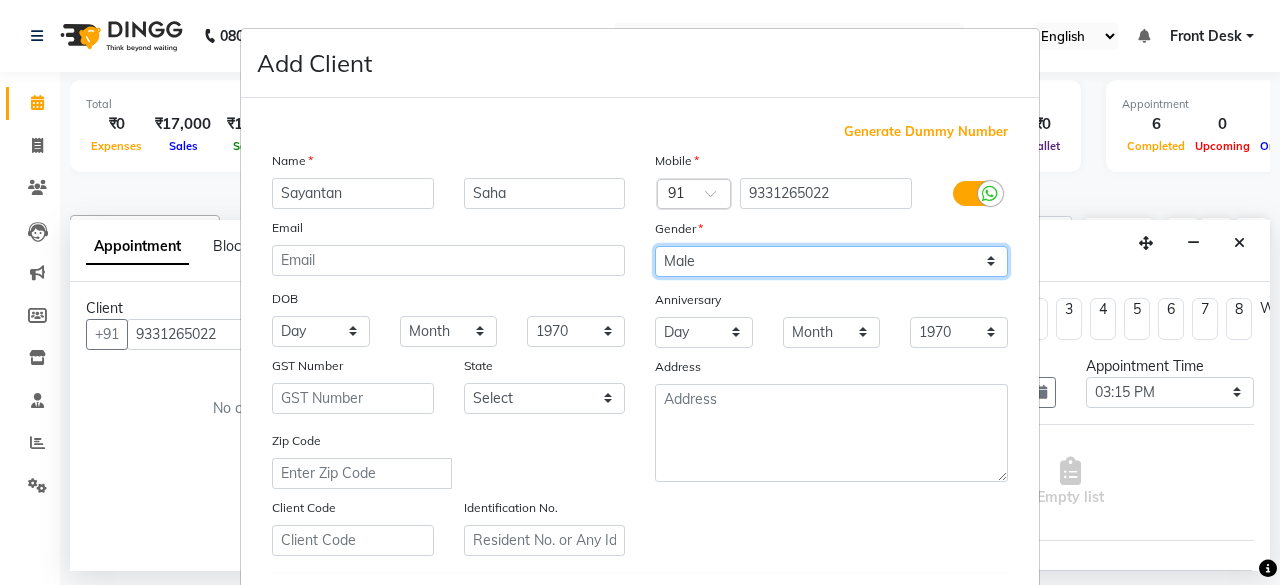 scroll, scrollTop: 334, scrollLeft: 0, axis: vertical 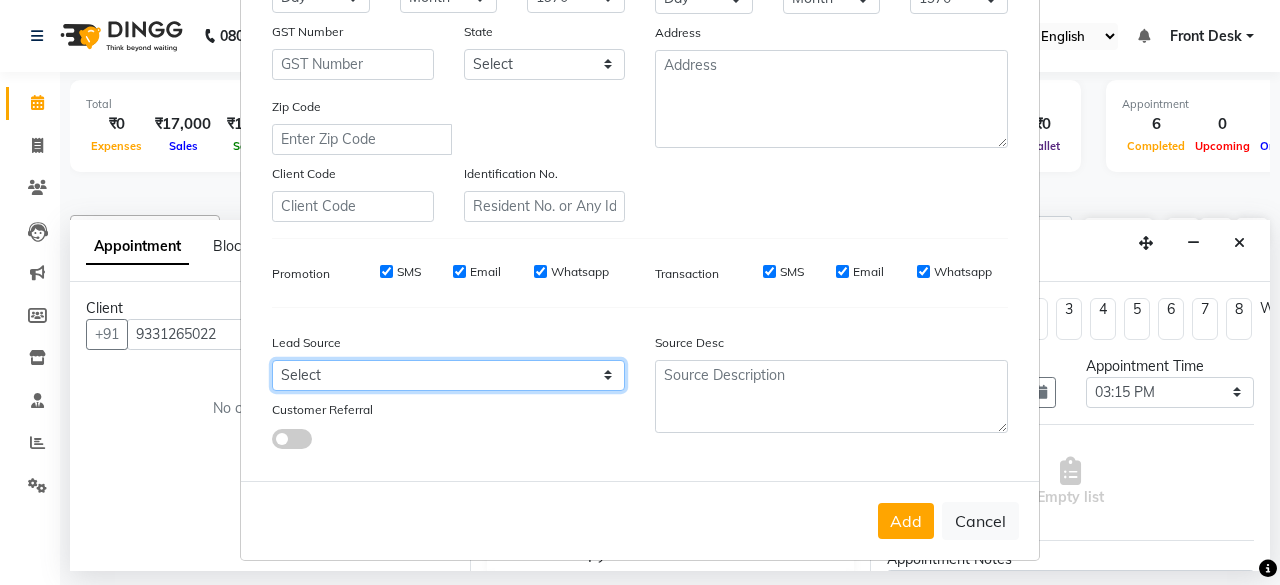 click on "Select Walk-in Referral Internet Friend Word of Mouth Advertisement Facebook JustDial Google Other" at bounding box center [448, 375] 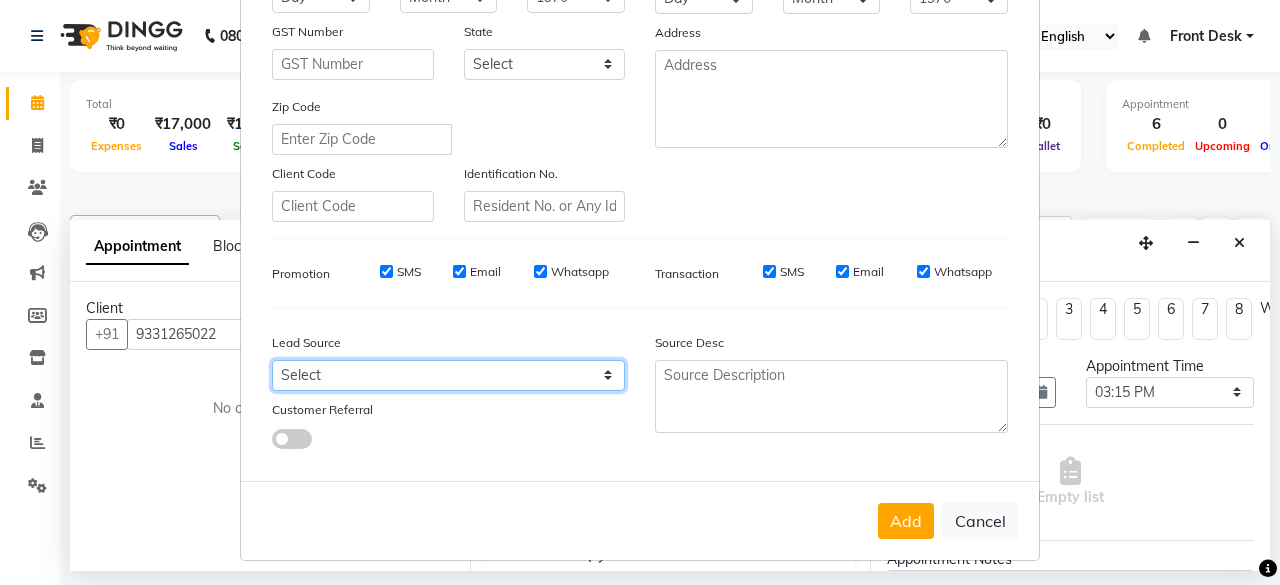 select on "55727" 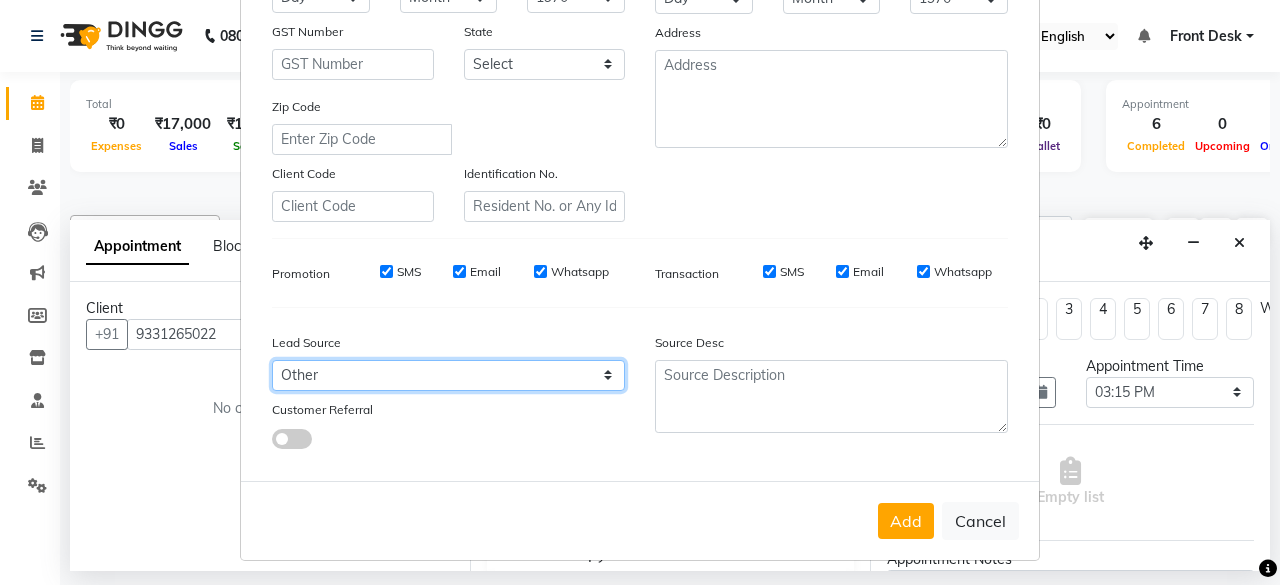 click on "Select Walk-in Referral Internet Friend Word of Mouth Advertisement Facebook JustDial Google Other" at bounding box center [448, 375] 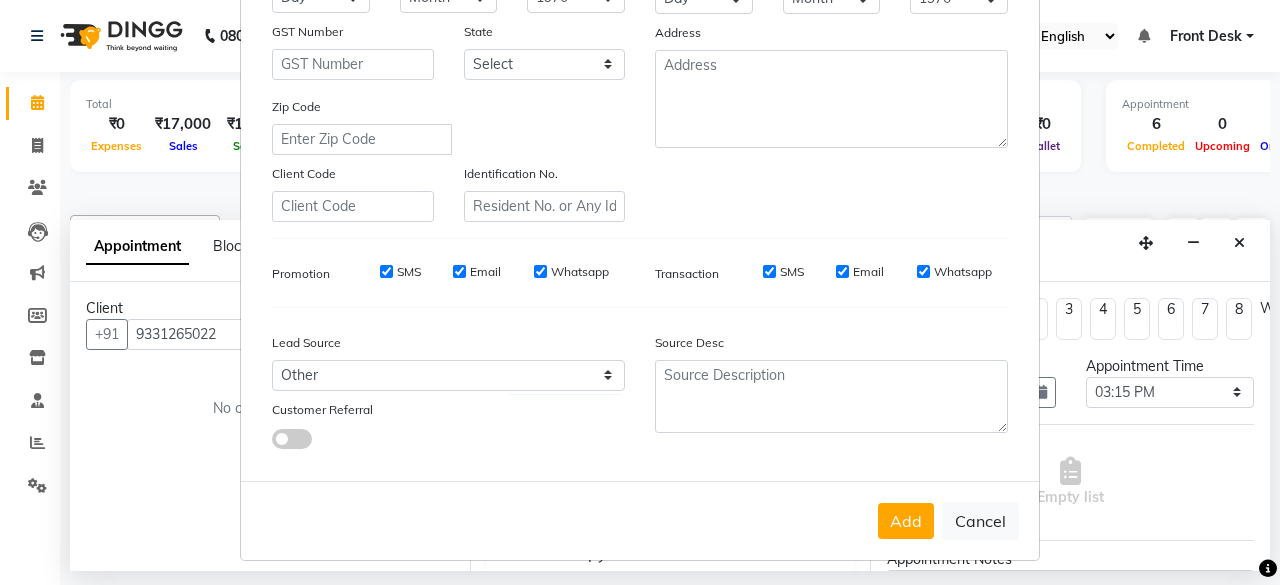 click on "Lead Source" at bounding box center [353, 346] 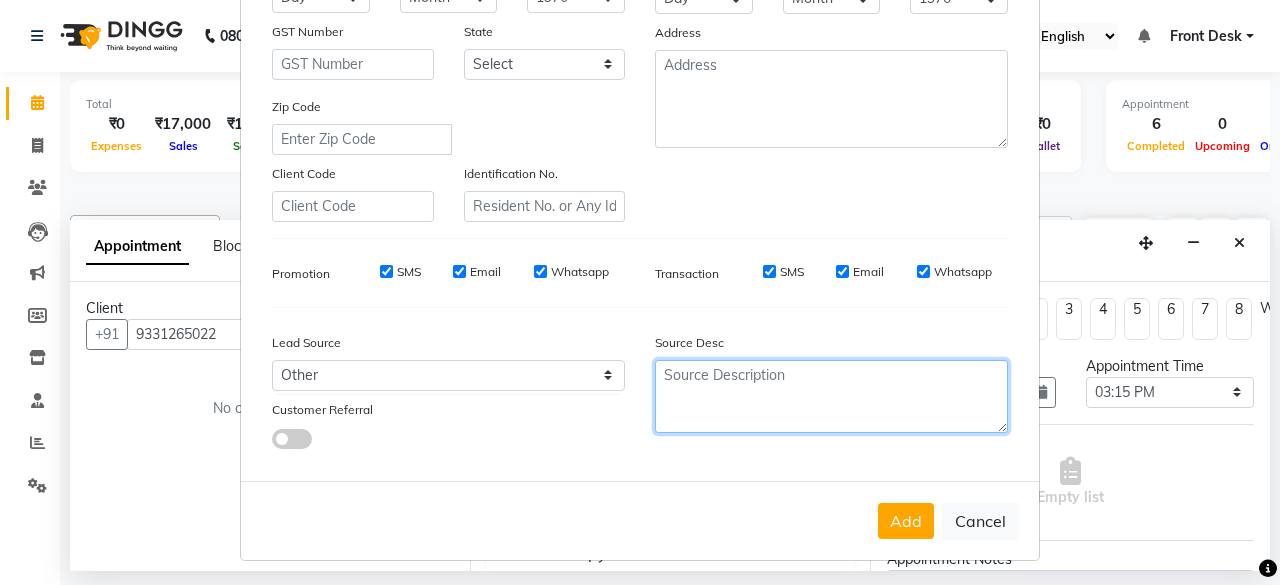 click at bounding box center [831, 396] 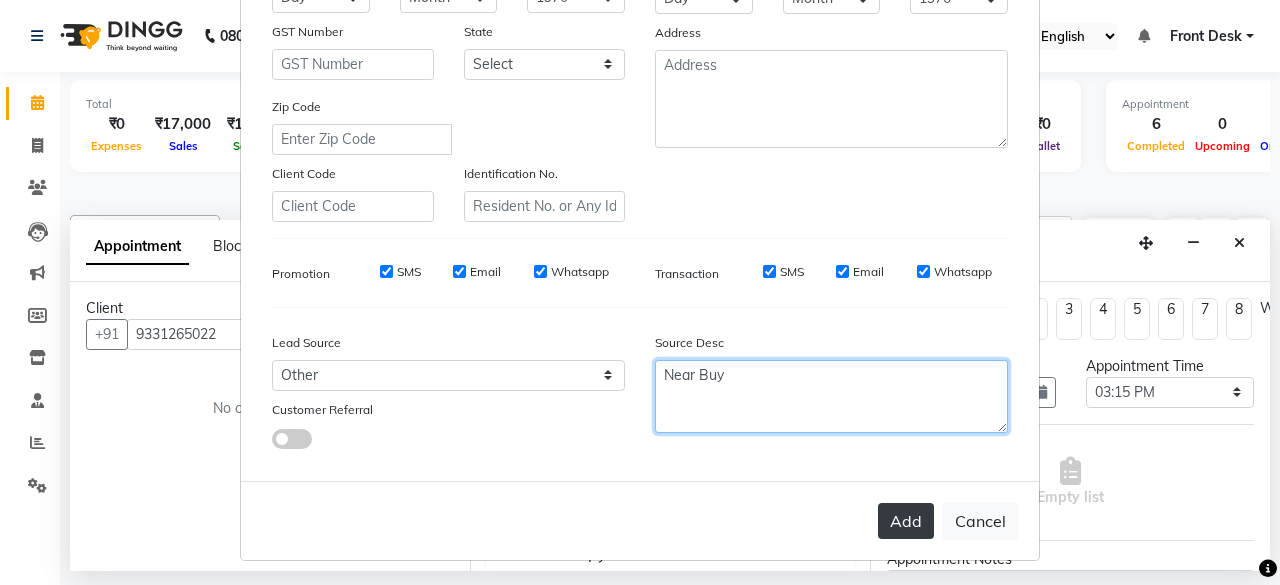 type on "Near Buy" 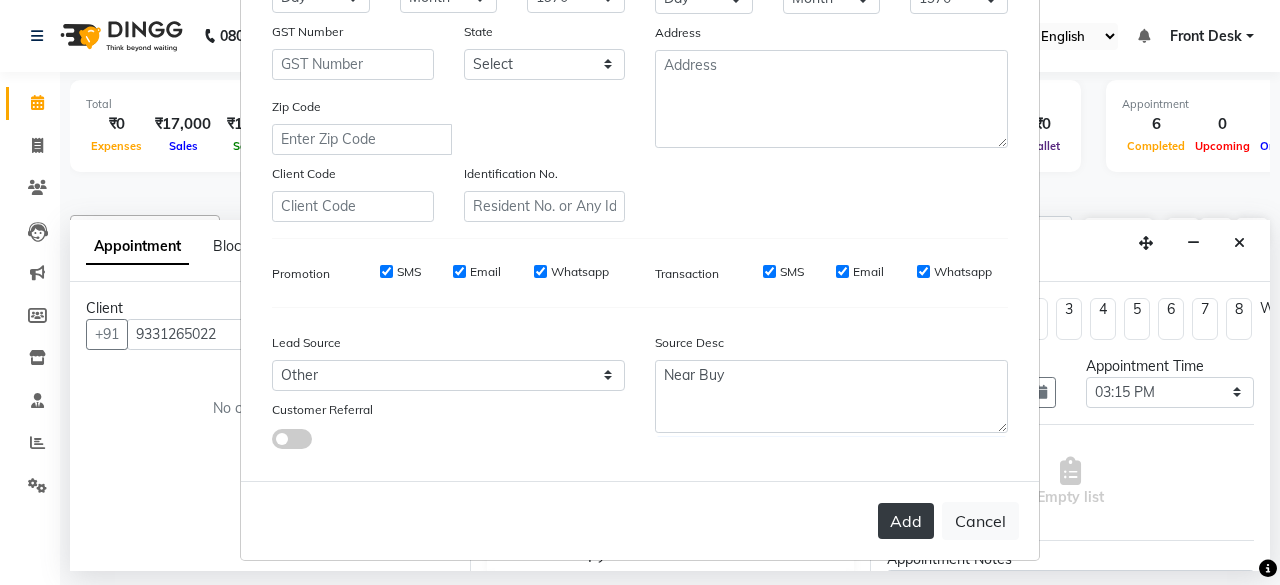 click on "Add" at bounding box center (906, 521) 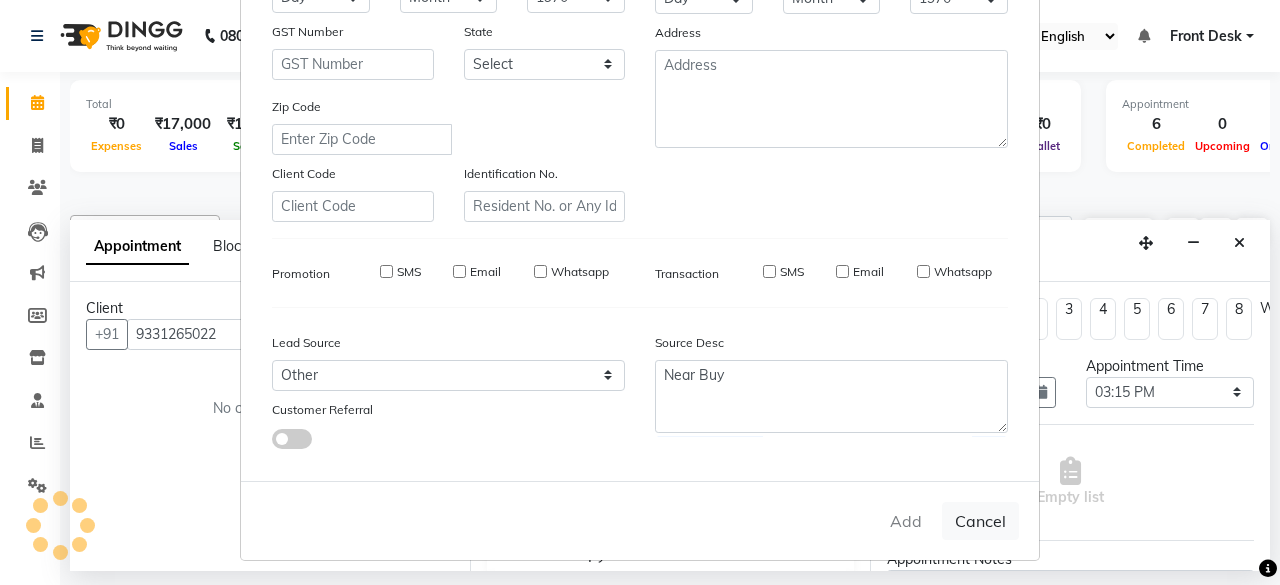 type 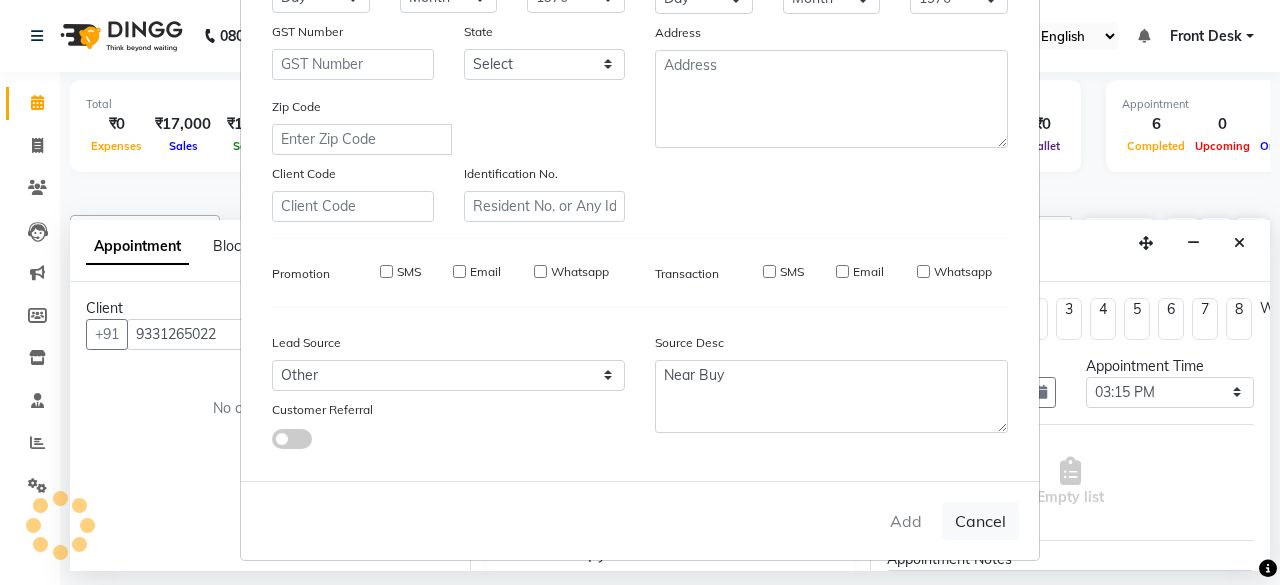 type 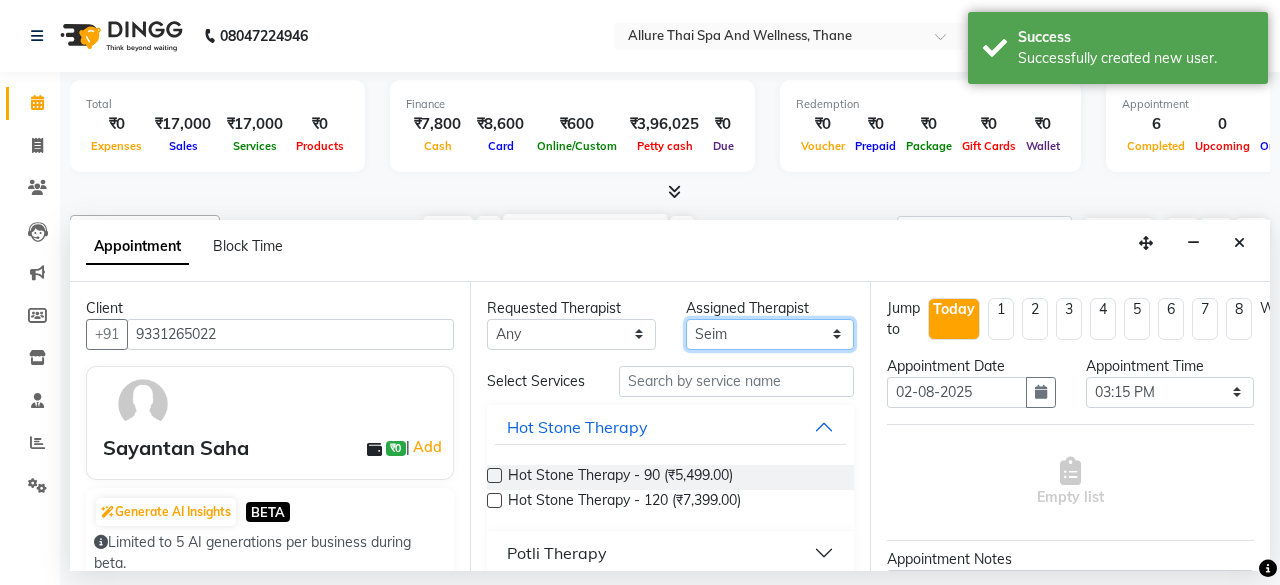 click on "Select Ako Omomi Puii Ressi Seim" at bounding box center [770, 334] 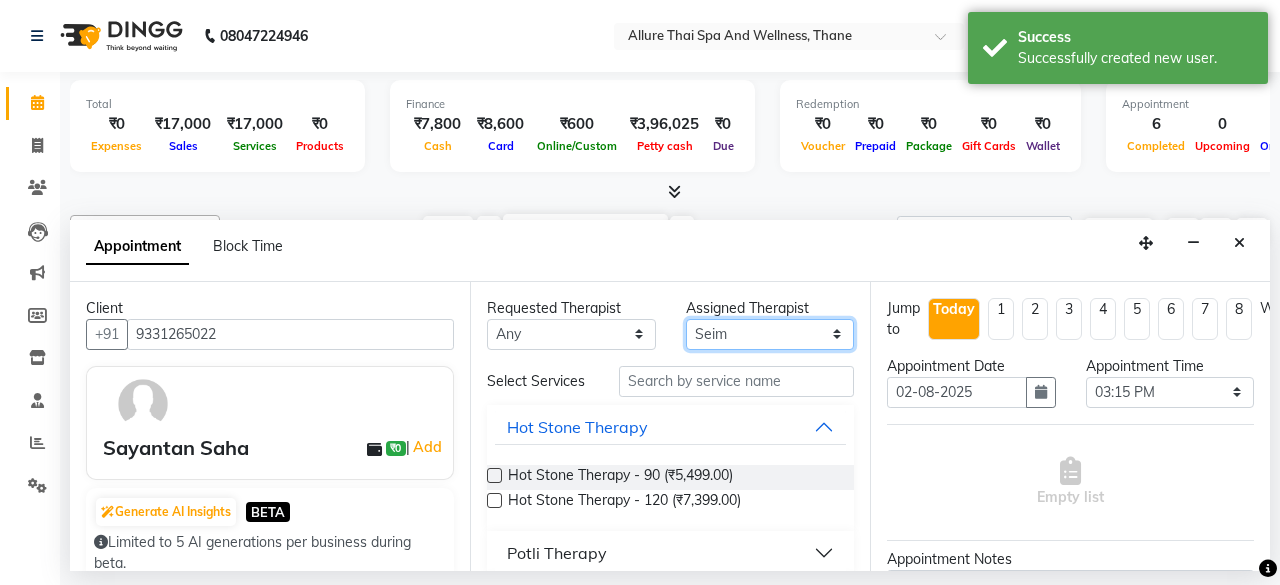 select on "85559" 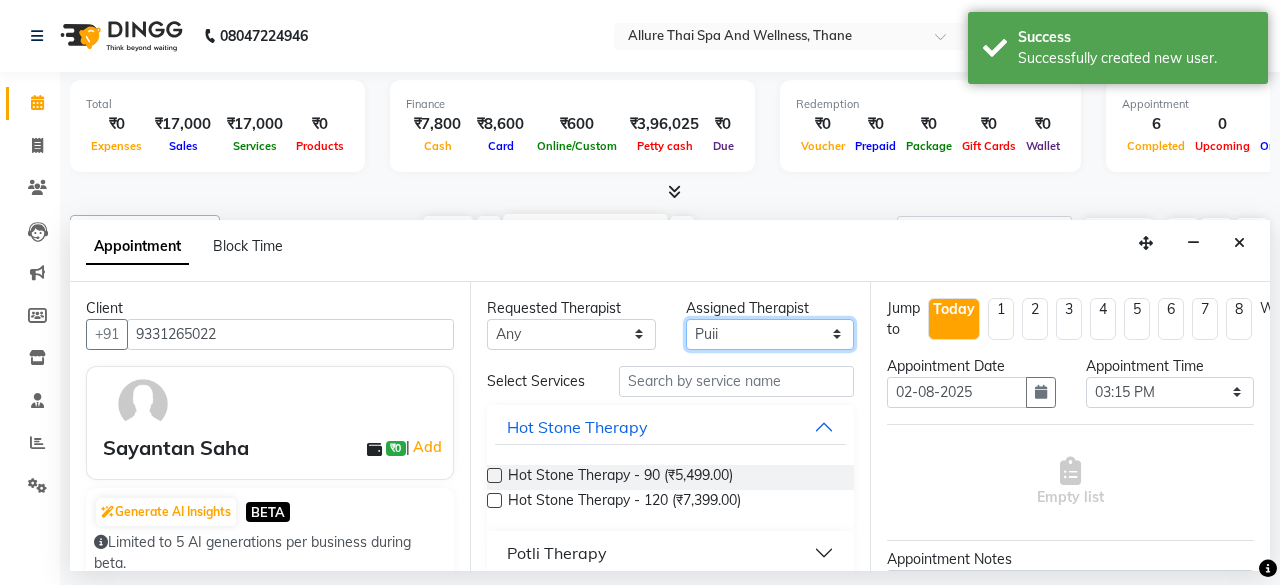 click on "Select Ako Omomi Puii Ressi Seim" at bounding box center (770, 334) 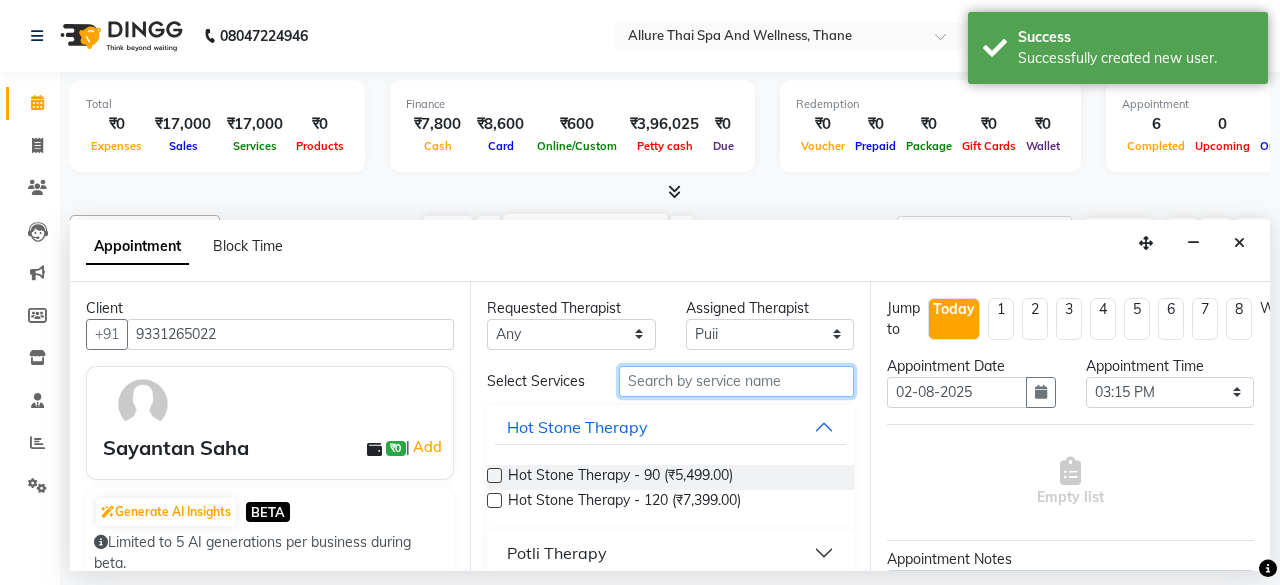 click at bounding box center [736, 381] 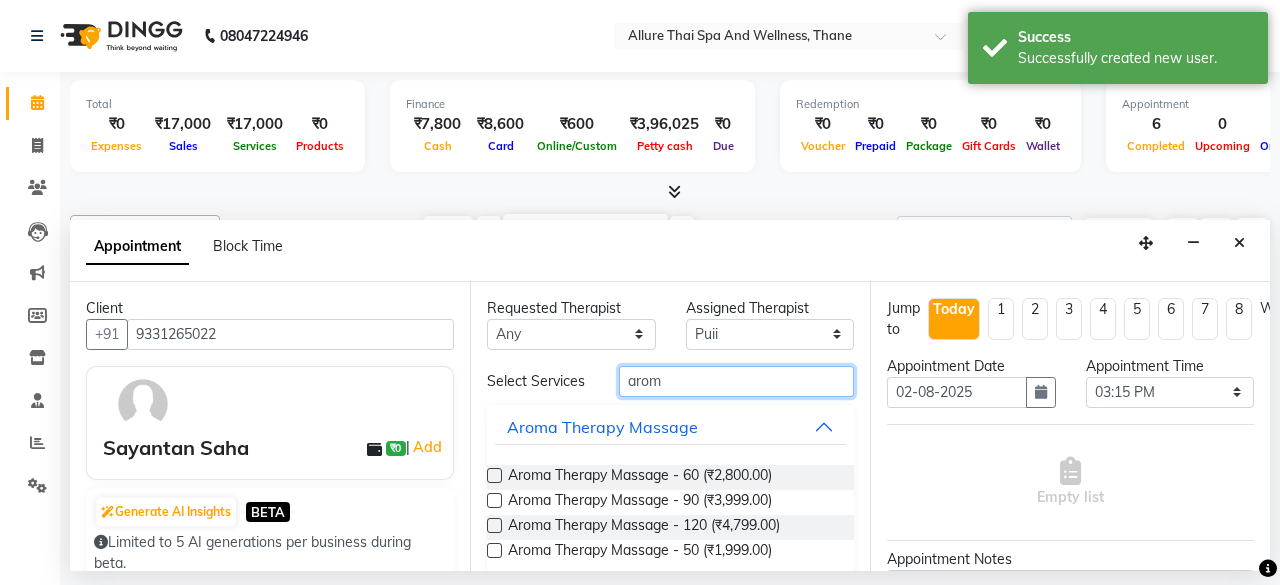type on "arom" 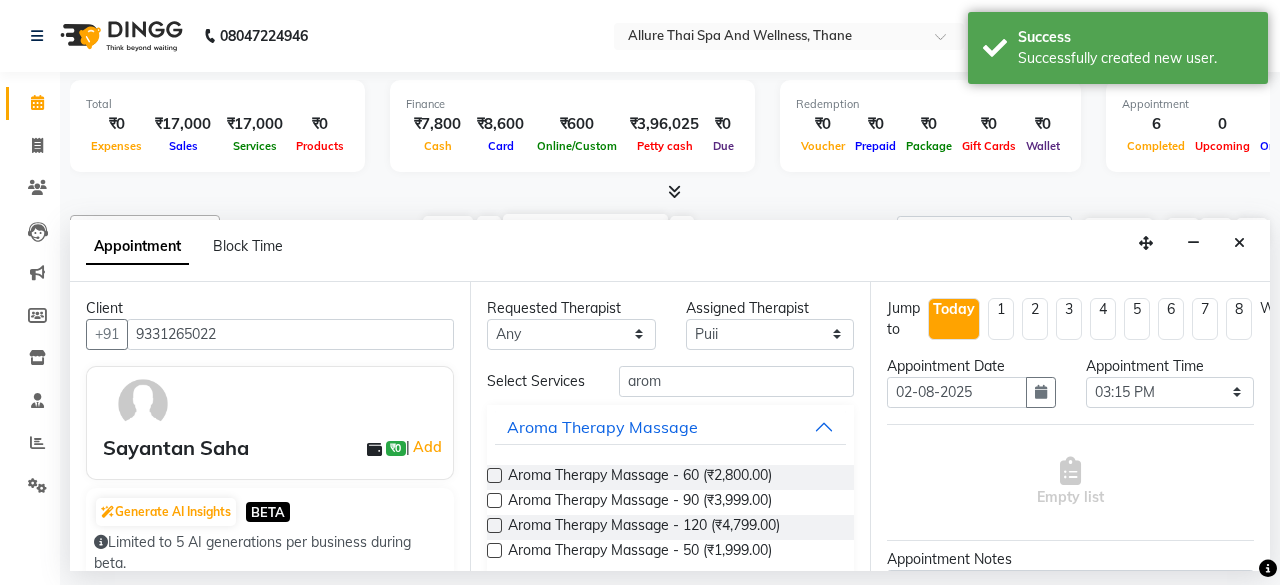 click at bounding box center (494, 550) 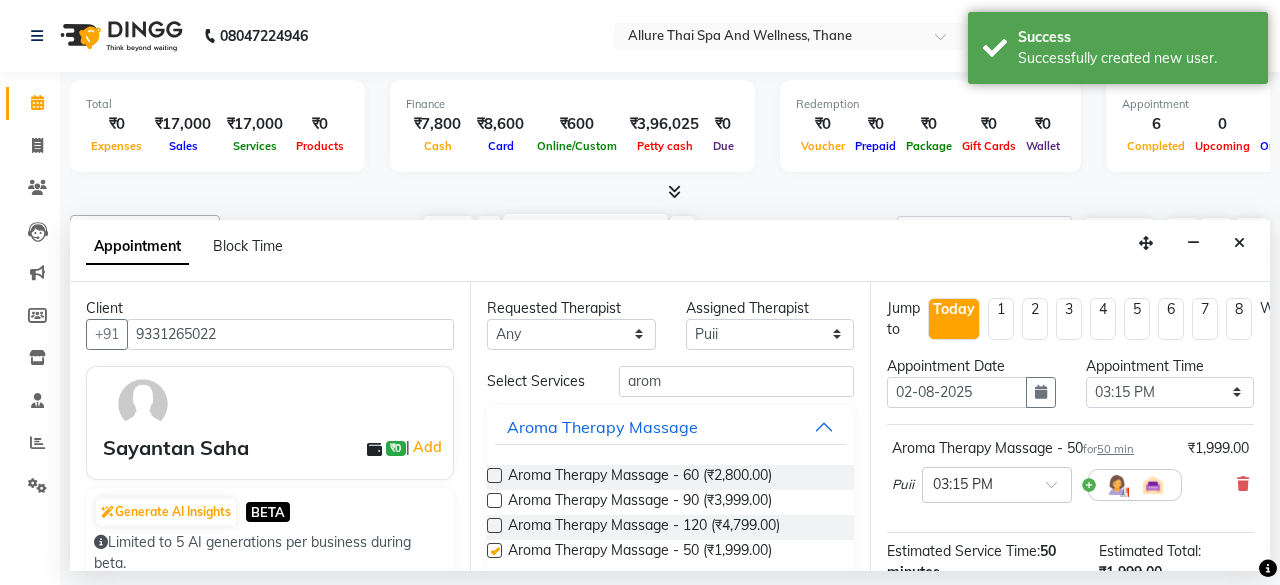 checkbox on "false" 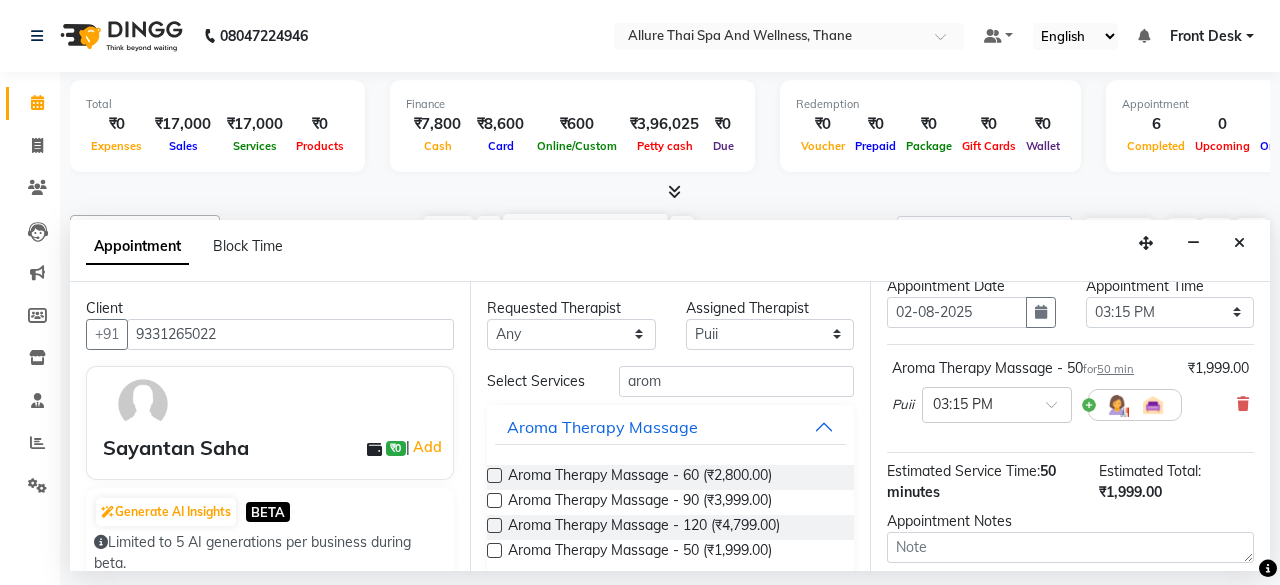 scroll, scrollTop: 82, scrollLeft: 0, axis: vertical 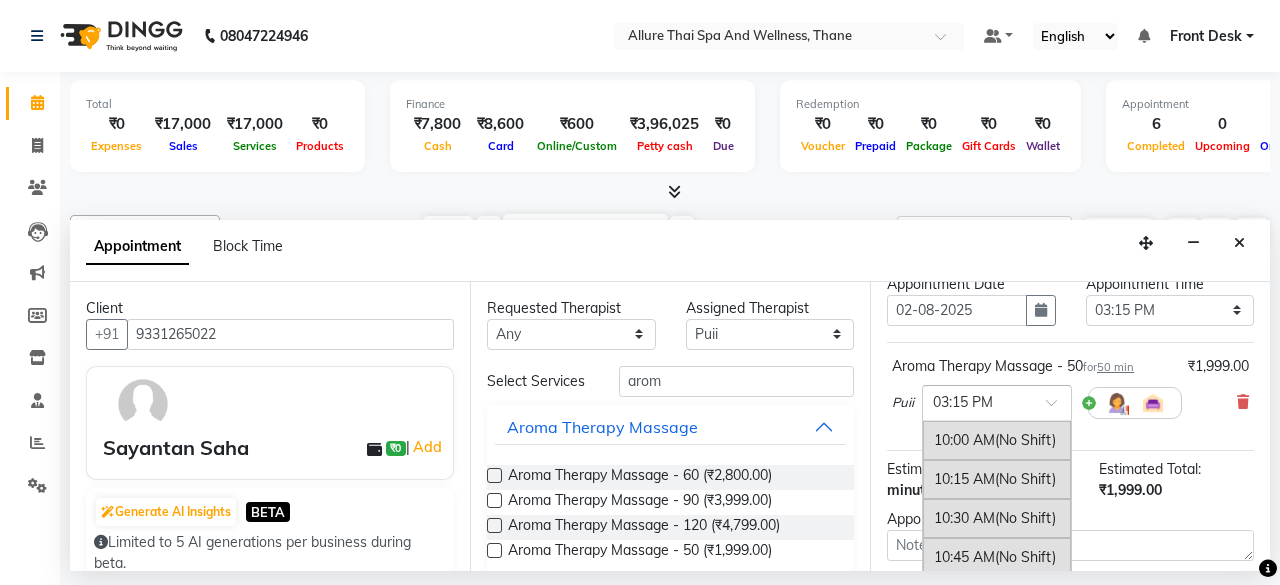 click at bounding box center [997, 401] 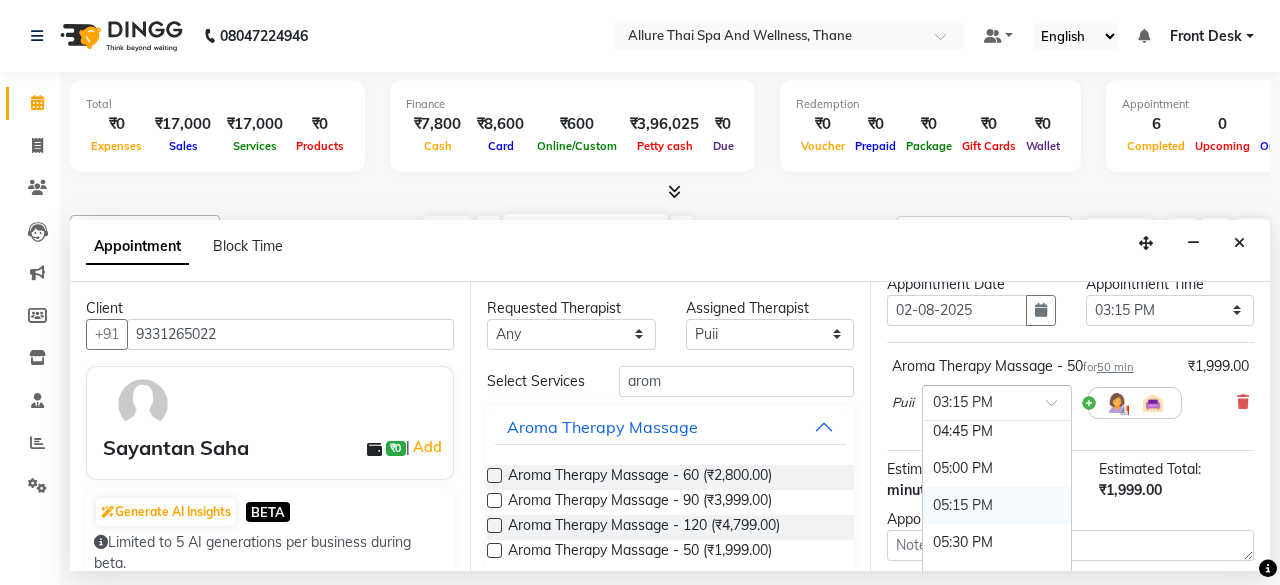 scroll, scrollTop: 1019, scrollLeft: 0, axis: vertical 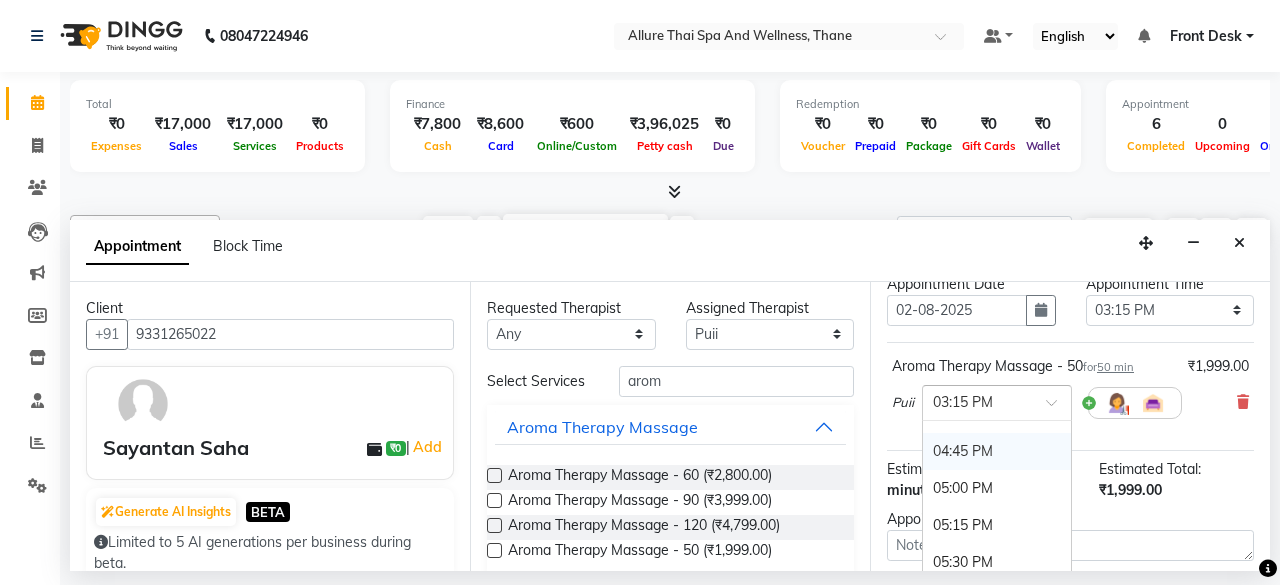 click on "04:45 PM" at bounding box center (997, 451) 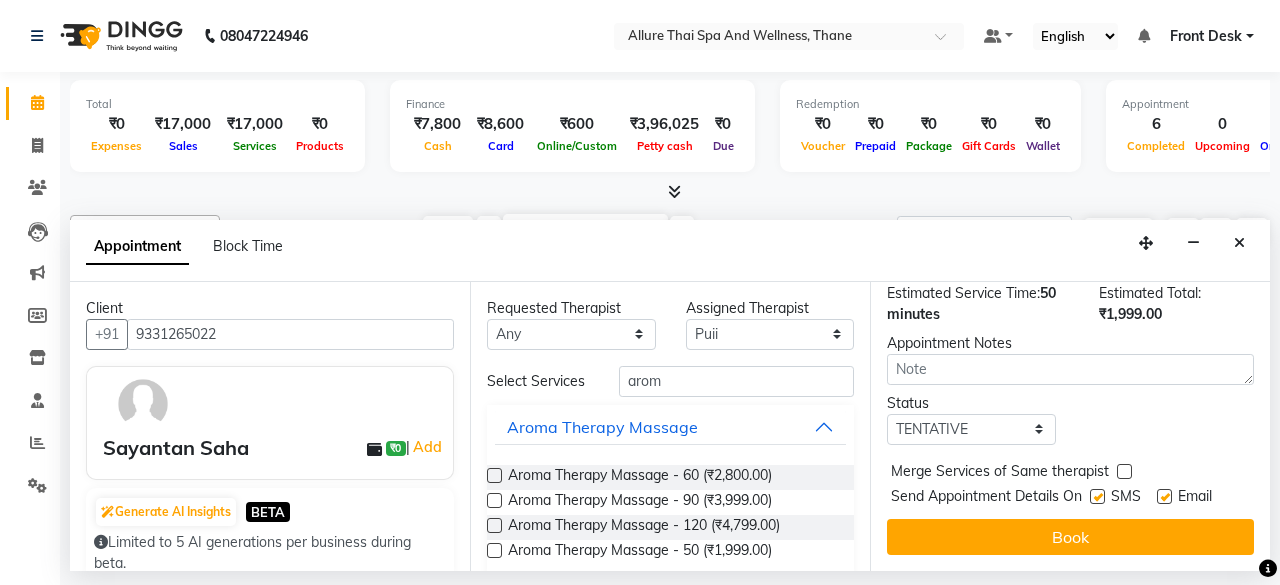 scroll, scrollTop: 272, scrollLeft: 0, axis: vertical 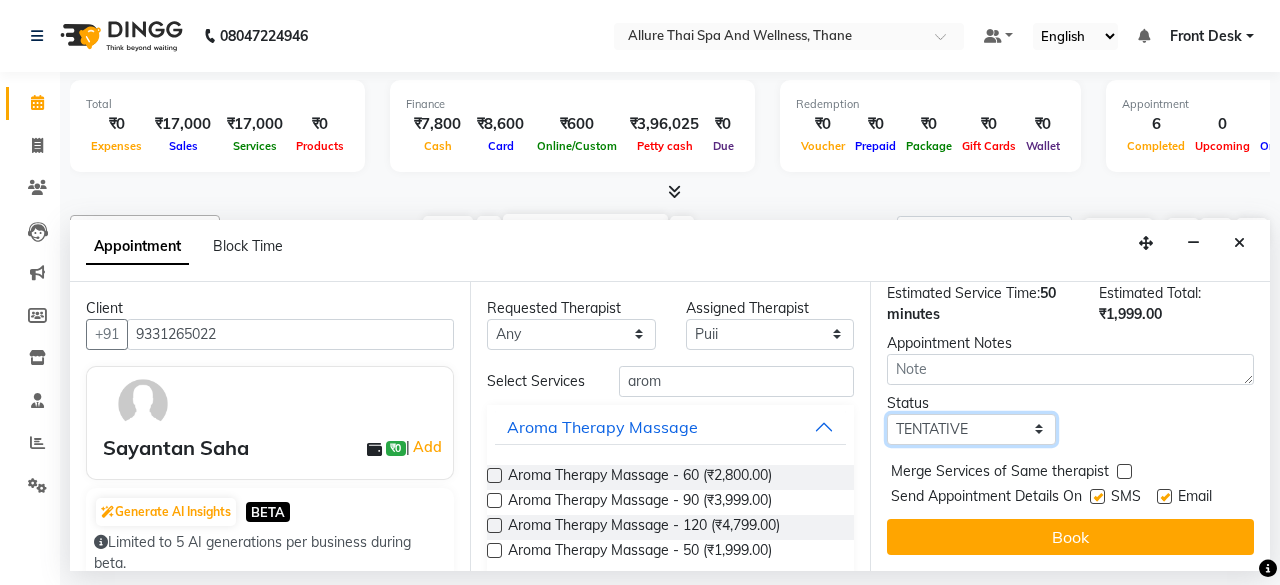 click on "Select TENTATIVE CONFIRM CHECK-IN UPCOMING" at bounding box center (971, 429) 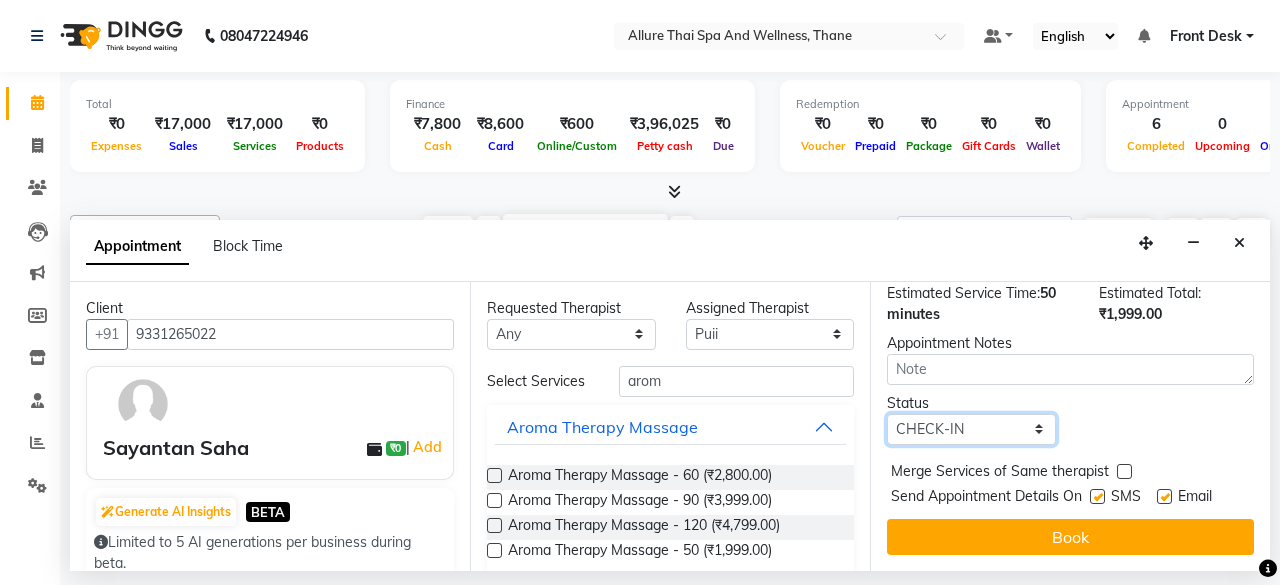 click on "Select TENTATIVE CONFIRM CHECK-IN UPCOMING" at bounding box center (971, 429) 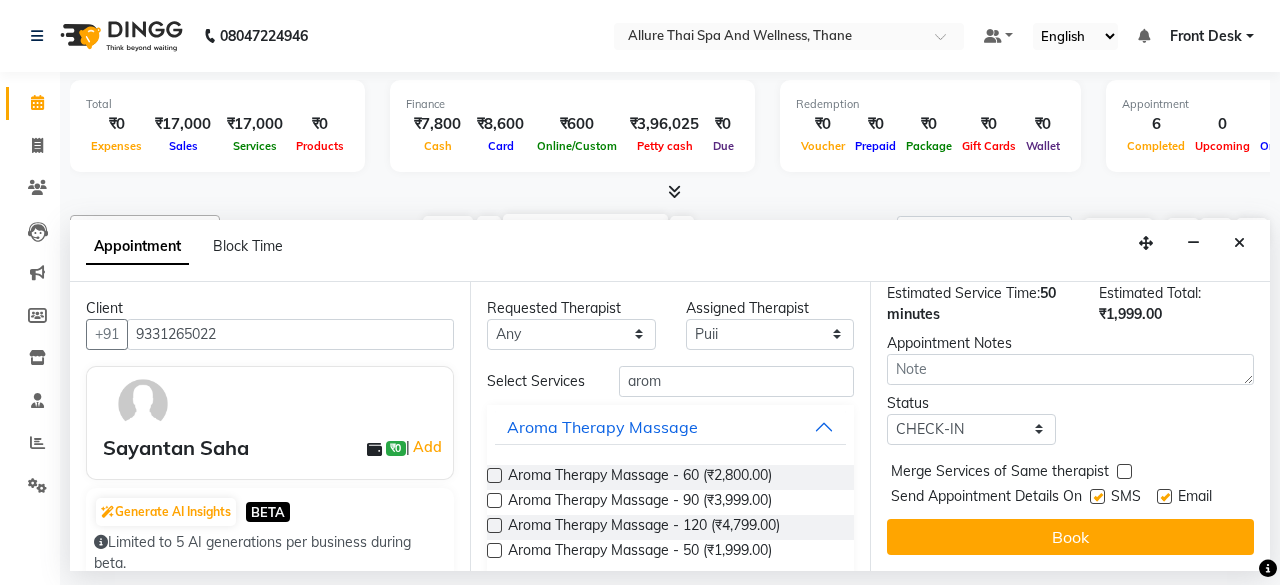 click at bounding box center [1097, 496] 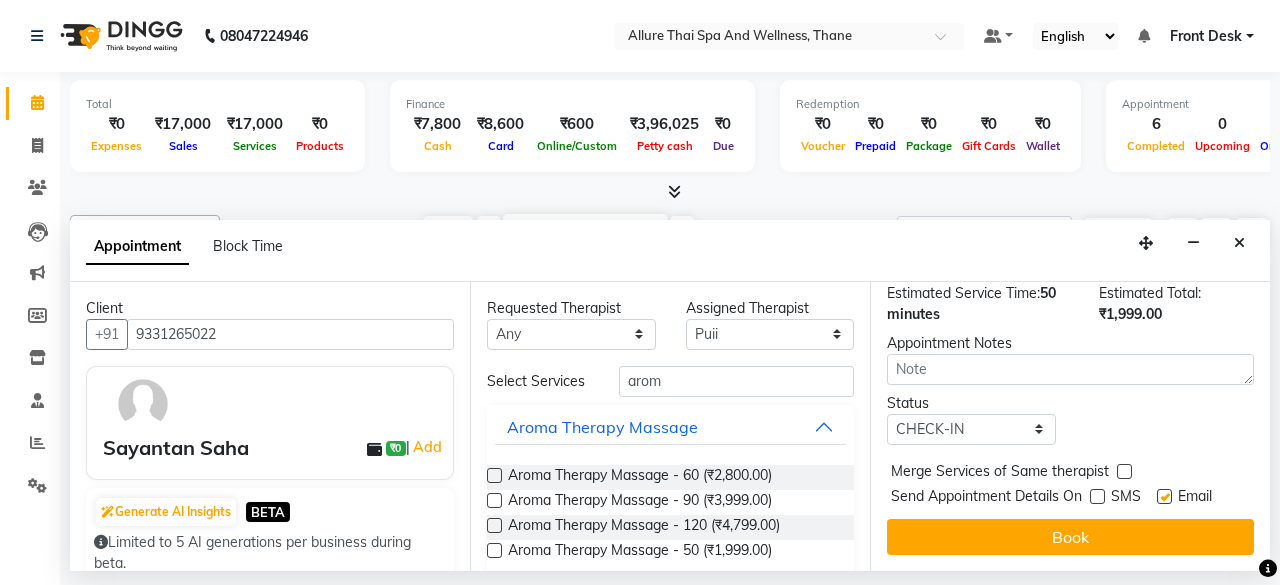 click at bounding box center [1164, 496] 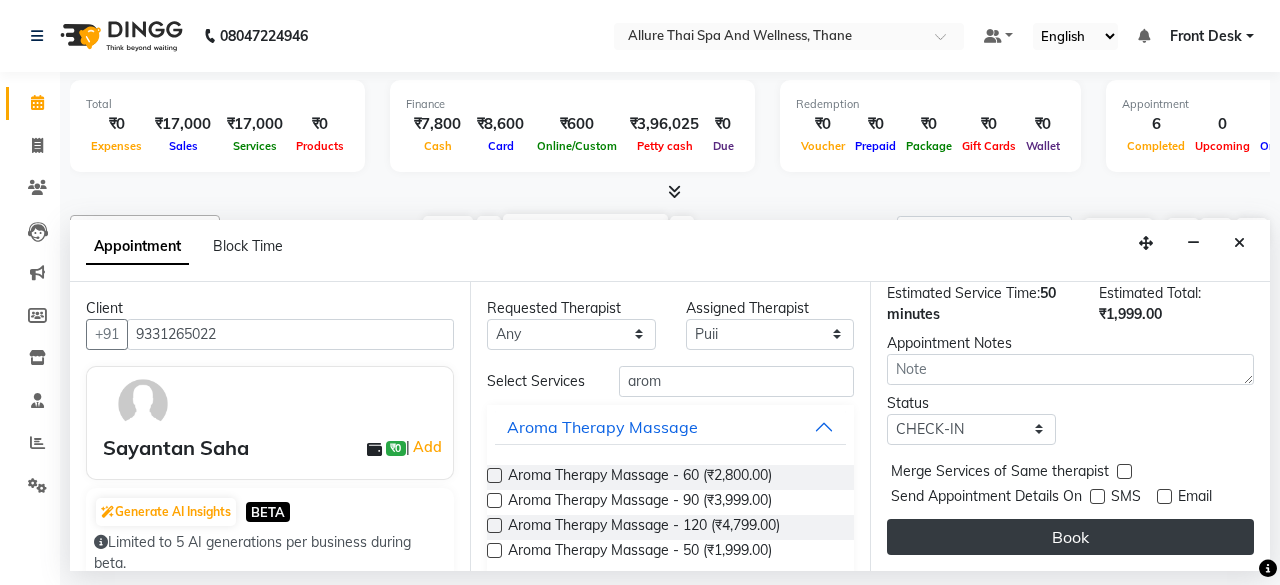 click on "Book" at bounding box center [1070, 537] 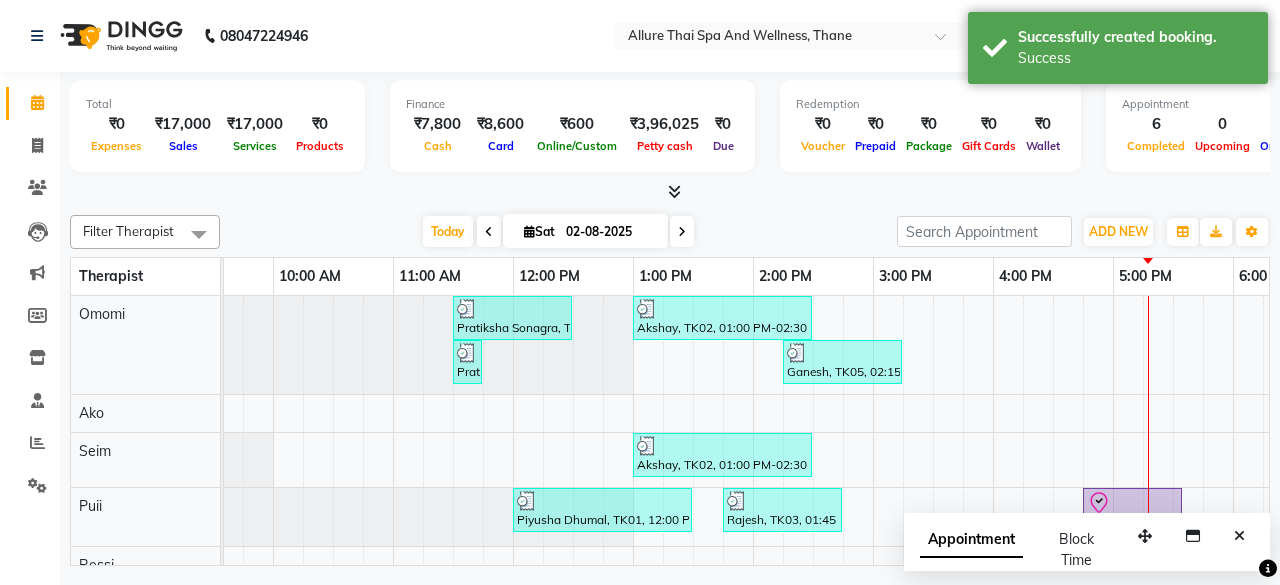 scroll, scrollTop: 31, scrollLeft: 71, axis: both 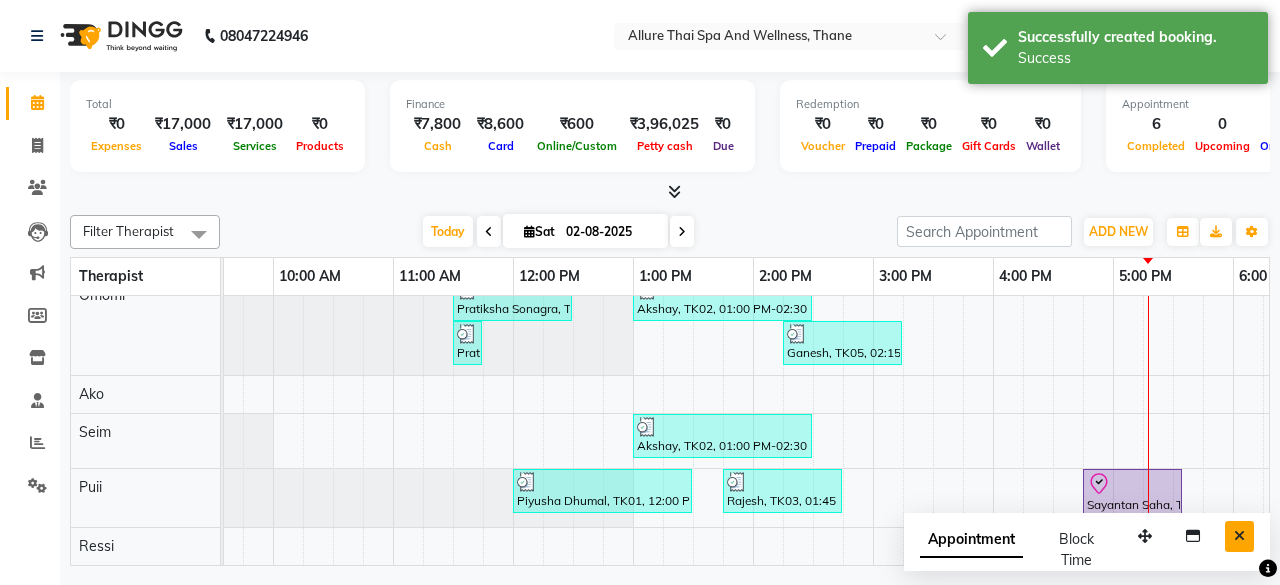 click at bounding box center [1239, 536] 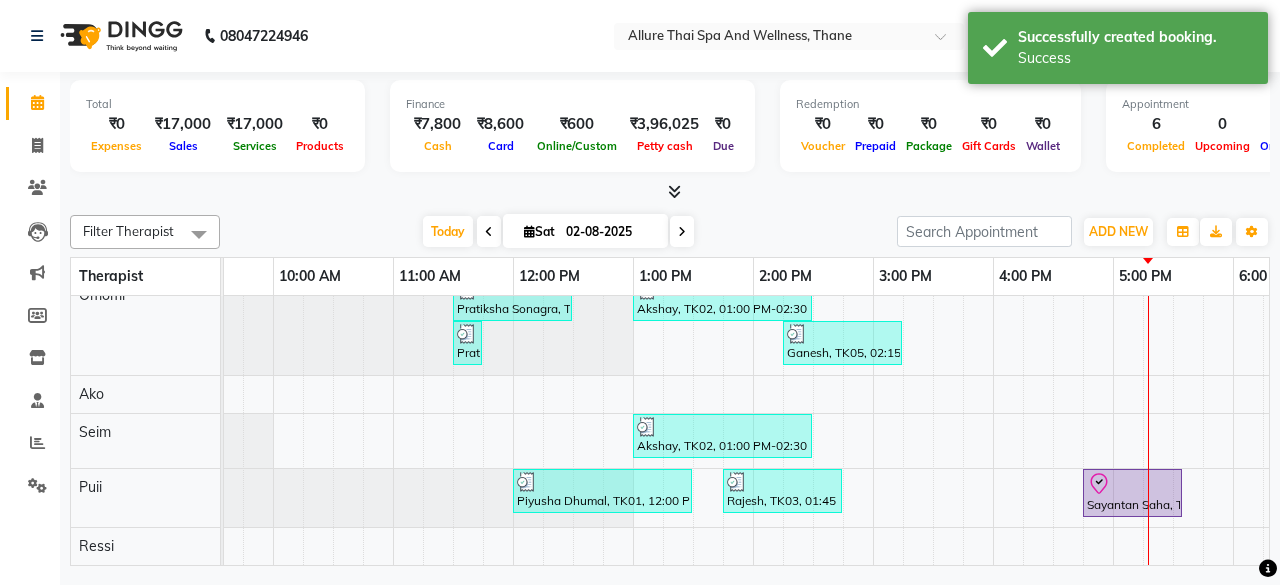 click on "[FIRST] [LAST], TK04, 11:30 AM-12:30 PM, Aroma Therapy Massage - 60     Akshay, TK02, 01:00 PM-02:30 PM, Body Pain Relief Therapy - 90     [FIRST] [LAST], TK04, 11:30 AM-11:45 AM, Champi (Traditional Head Massage) - 15     Ganesh, TK05, 02:15 PM-03:15 PM, Swedish Massage - 60     Akshay, TK02, 01:00 PM-02:30 PM, Body Pain Relief Therapy - 90     [FIRST] [LAST], TK01, 12:00 PM-01:30 PM, Deep Tissue Massage - 90     Rajesh, TK03, 01:45 PM-02:45 PM, Balinese Massage - 60
[FIRST] [LAST], TK06, 04:45 PM-05:35 PM, Aroma Therapy Massage - 50" at bounding box center [1053, 421] 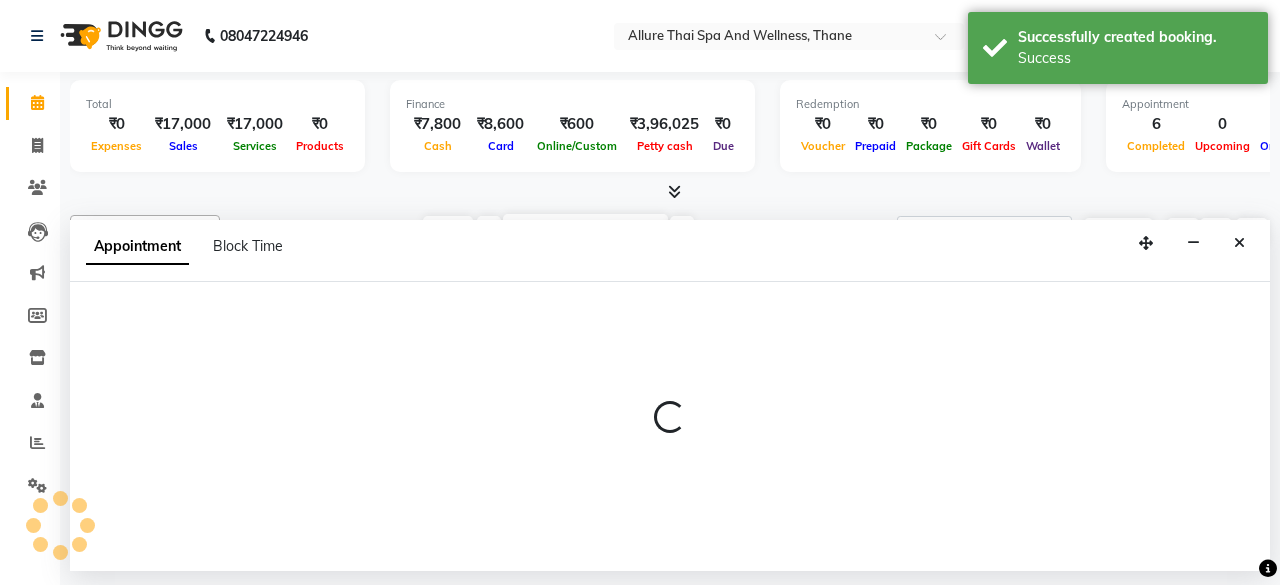 select on "85559" 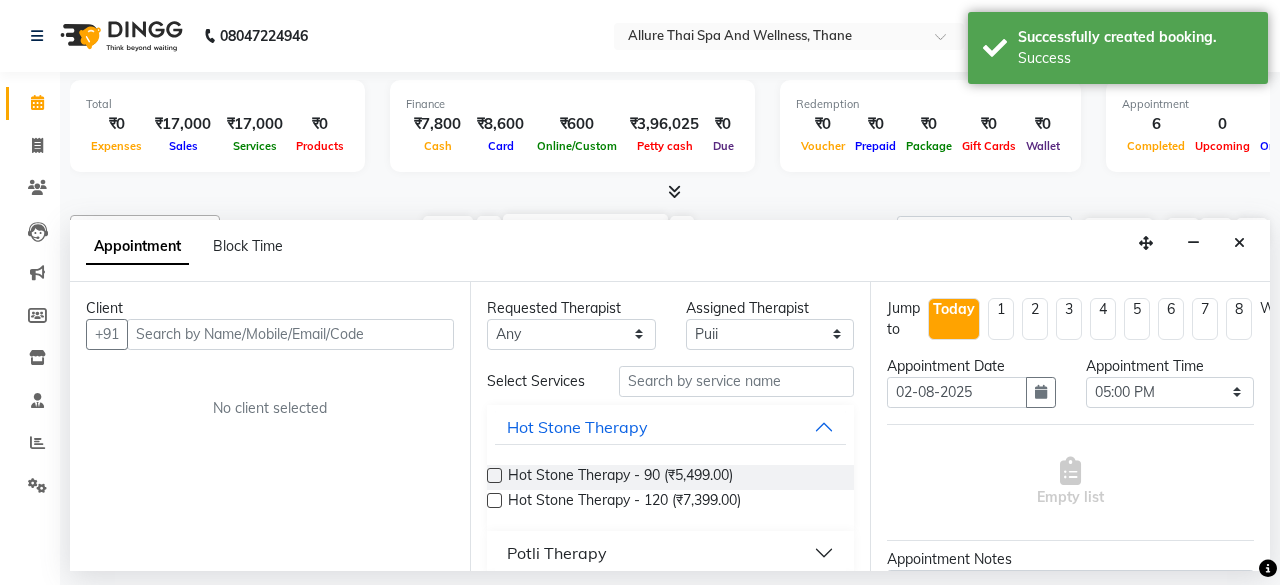 click on "Appointment Block Time" at bounding box center [670, 251] 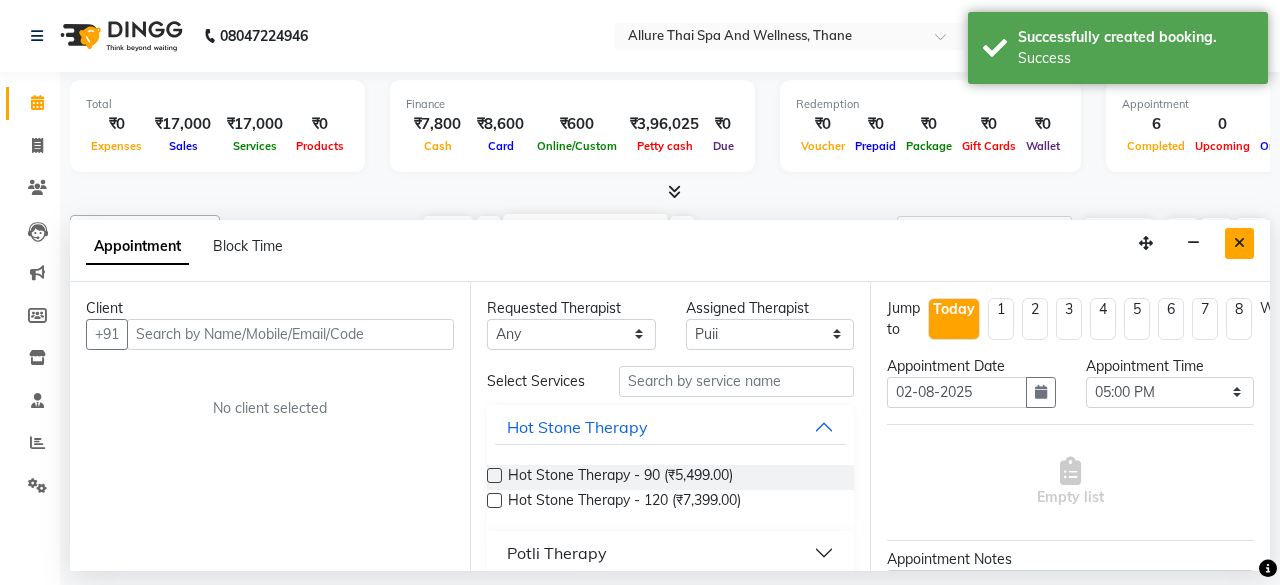 click at bounding box center [1239, 243] 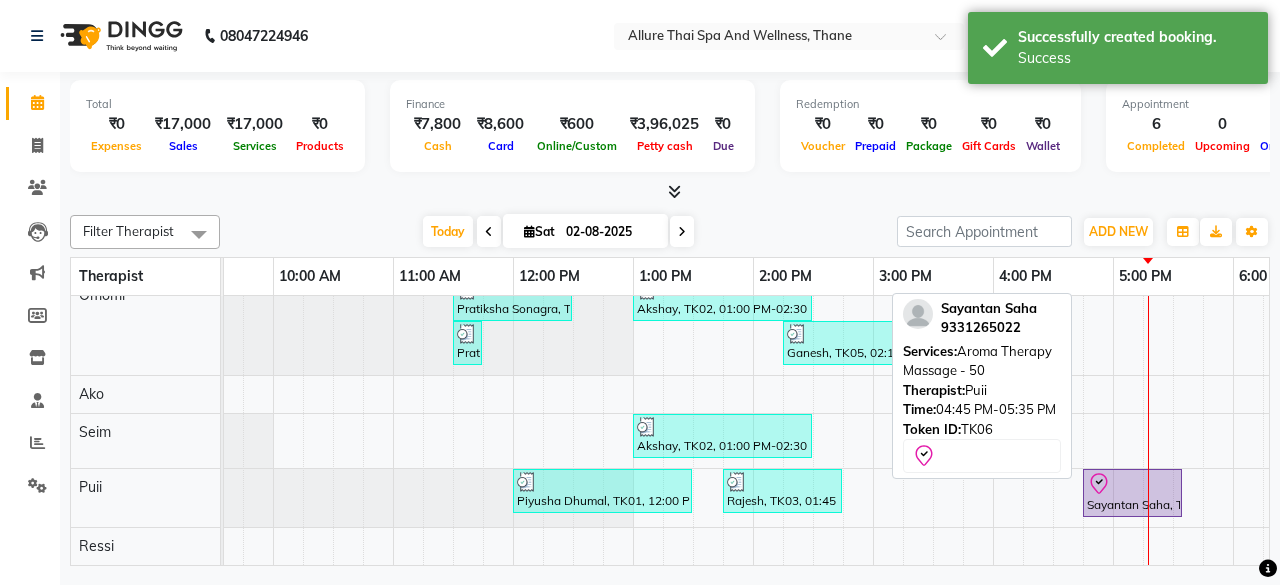 click on "Sayantan Saha, TK06, 04:45 PM-05:35 PM, Aroma Therapy Massage - 50" at bounding box center [1132, 493] 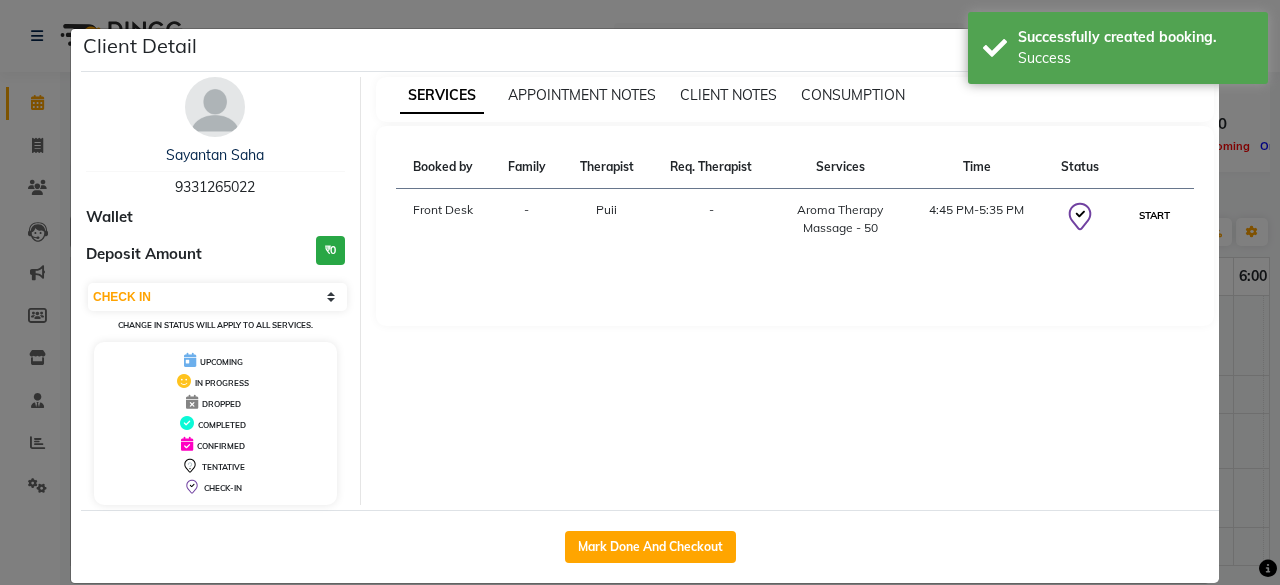 click on "START" at bounding box center (1154, 215) 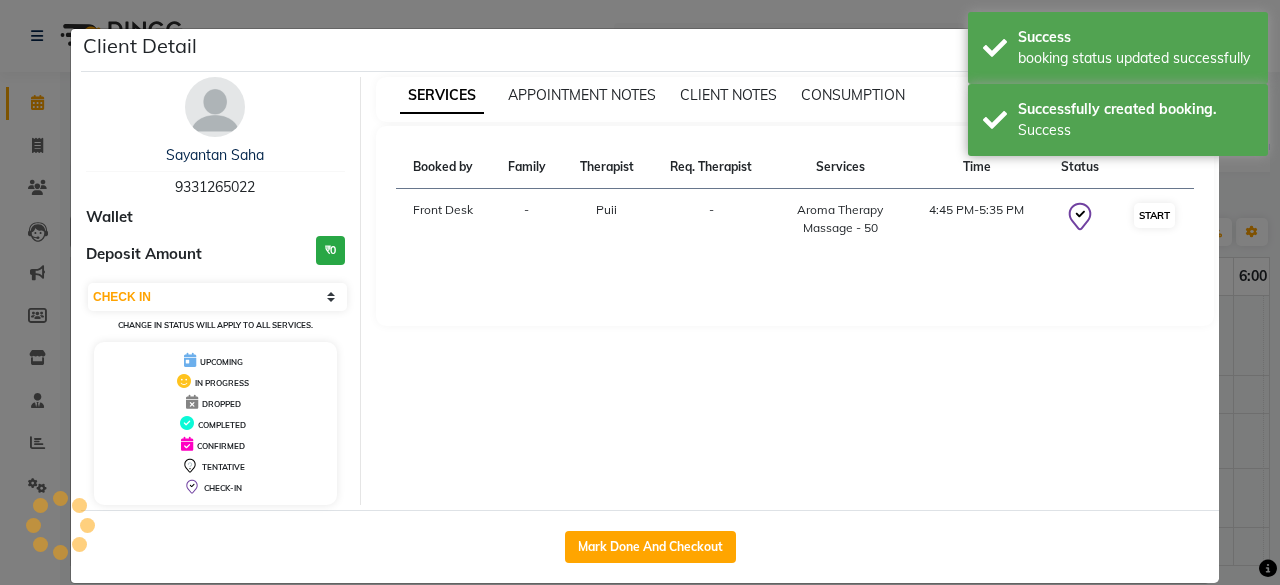 select on "1" 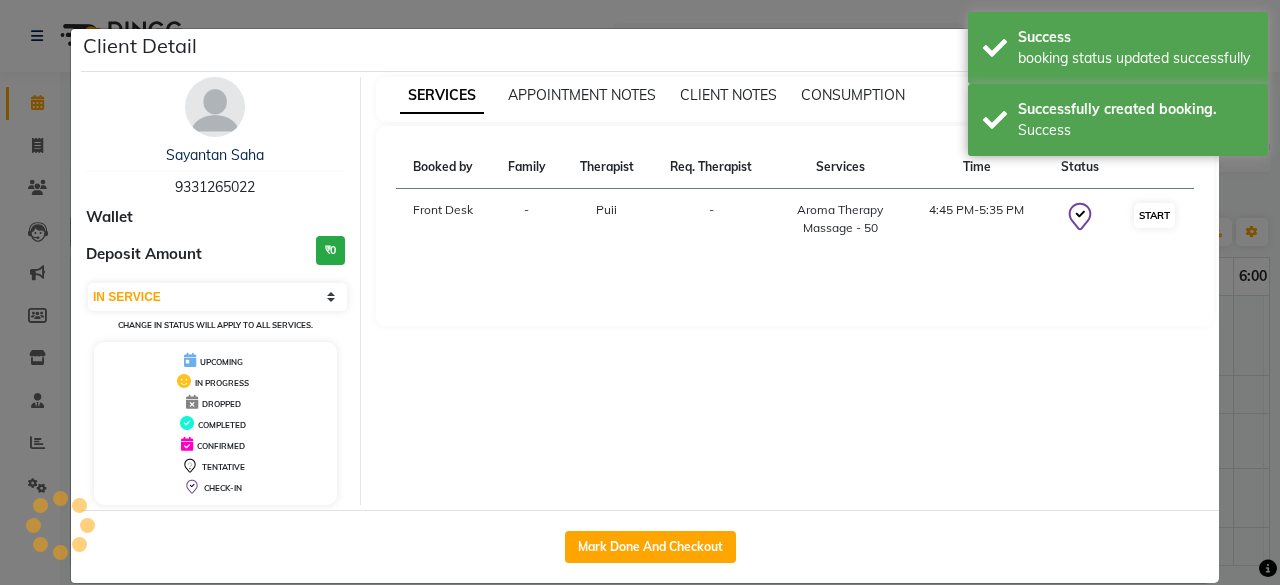 scroll, scrollTop: 28, scrollLeft: 0, axis: vertical 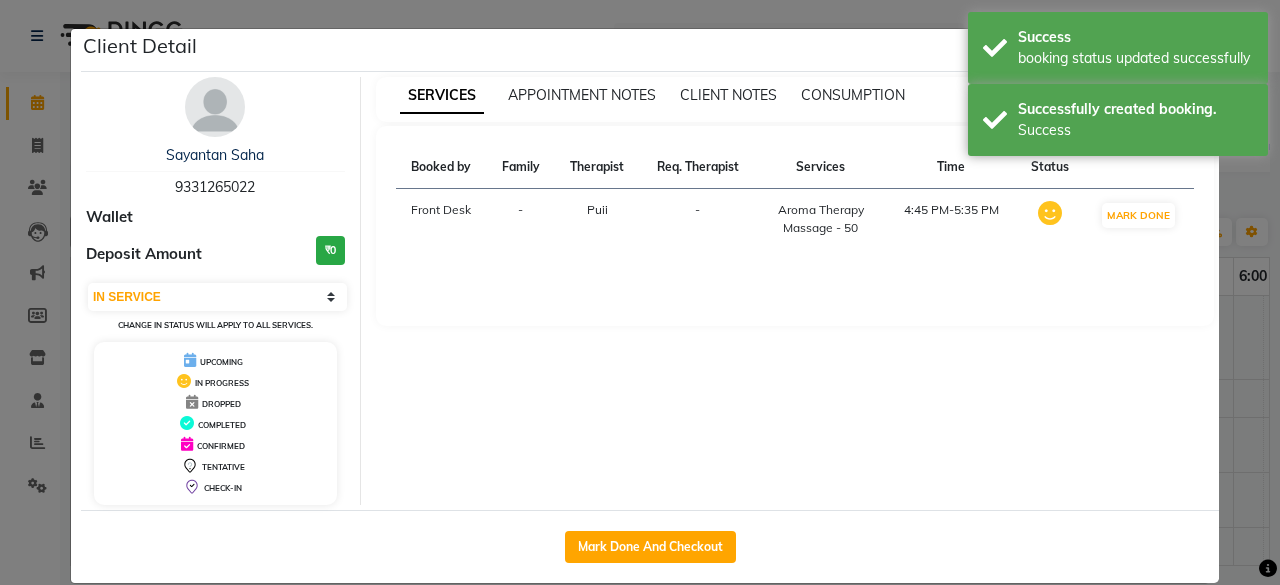 click on "Client Detail  [FIRST] [LAST]   [PHONE] Wallet Deposit Amount  ₹0  Select IN SERVICE CONFIRMED TENTATIVE CHECK IN MARK DONE DROPPED UPCOMING Change in status will apply to all services. UPCOMING IN PROGRESS DROPPED COMPLETED CONFIRMED TENTATIVE CHECK-IN SERVICES APPOINTMENT NOTES CLIENT NOTES CONSUMPTION Booked by Family Therapist Req. Therapist Services Time Status  Front Desk   - Puii -  Aroma Therapy Massage - 50   4:45 PM-5:35 PM   MARK DONE   Mark Done And Checkout" 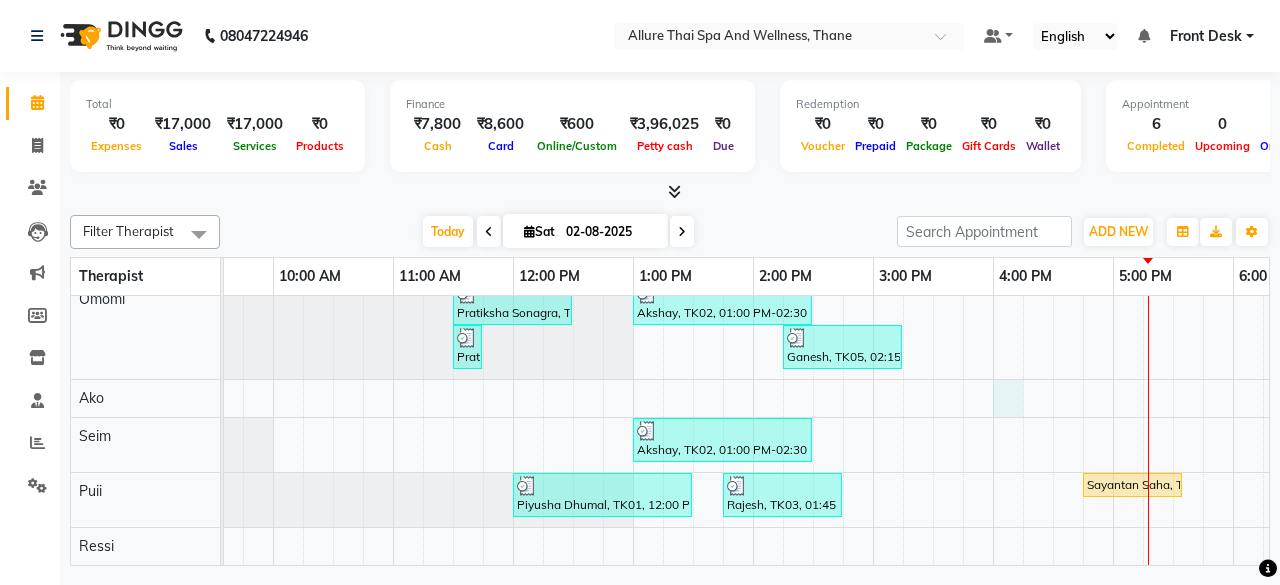 click on "[FIRST] [LAST], TK04, 11:30 AM-12:30 PM, Aroma Therapy Massage - 60     Akshay, TK02, 01:00 PM-02:30 PM, Body Pain Relief Therapy - 90     [FIRST] [LAST], TK04, 11:30 AM-11:45 AM, Champi (Traditional Head Massage) - 15     Ganesh, TK05, 02:15 PM-03:15 PM, Swedish Massage - 60     Akshay, TK02, 01:00 PM-02:30 PM, Body Pain Relief Therapy - 90     [FIRST] [LAST], TK01, 12:00 PM-01:30 PM, Deep Tissue Massage - 90     Rajesh, TK03, 01:45 PM-02:45 PM, Balinese Massage - 60    [FIRST] [LAST], TK06, 04:45 PM-05:35 PM, Aroma Therapy Massage - 50" at bounding box center (1053, 423) 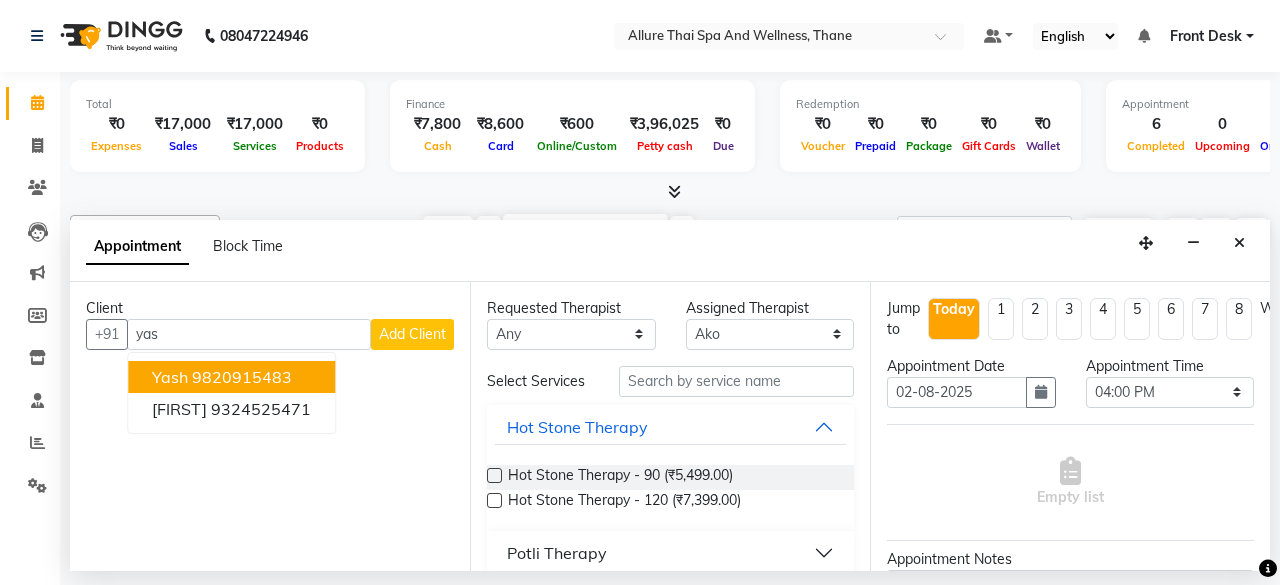click on "9820915483" at bounding box center (242, 377) 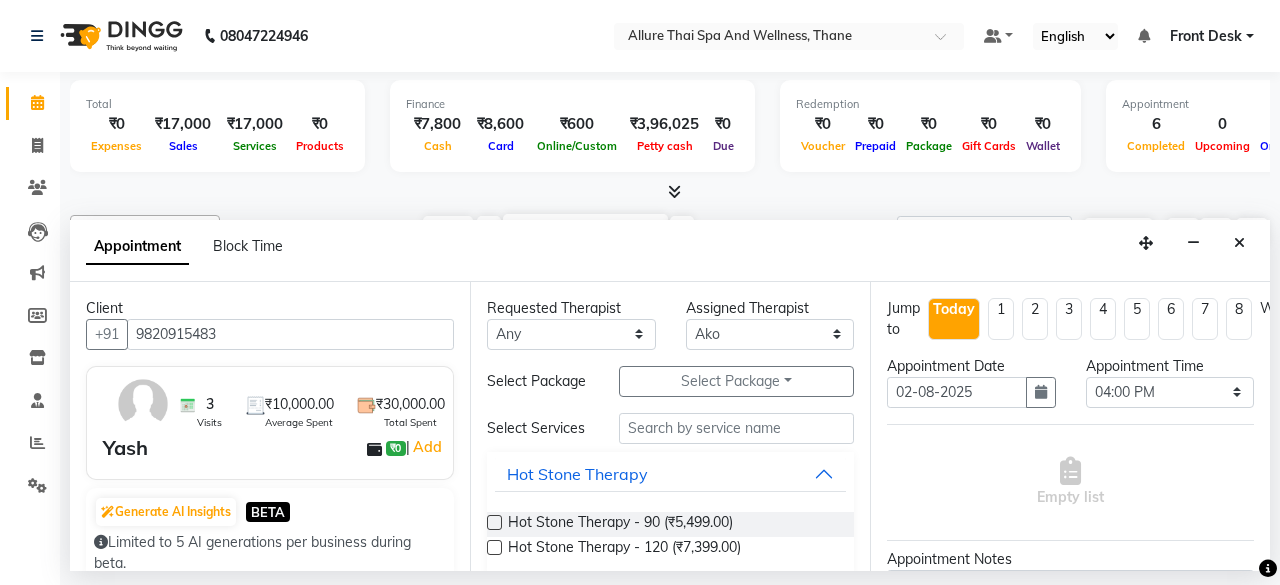 type on "9820915483" 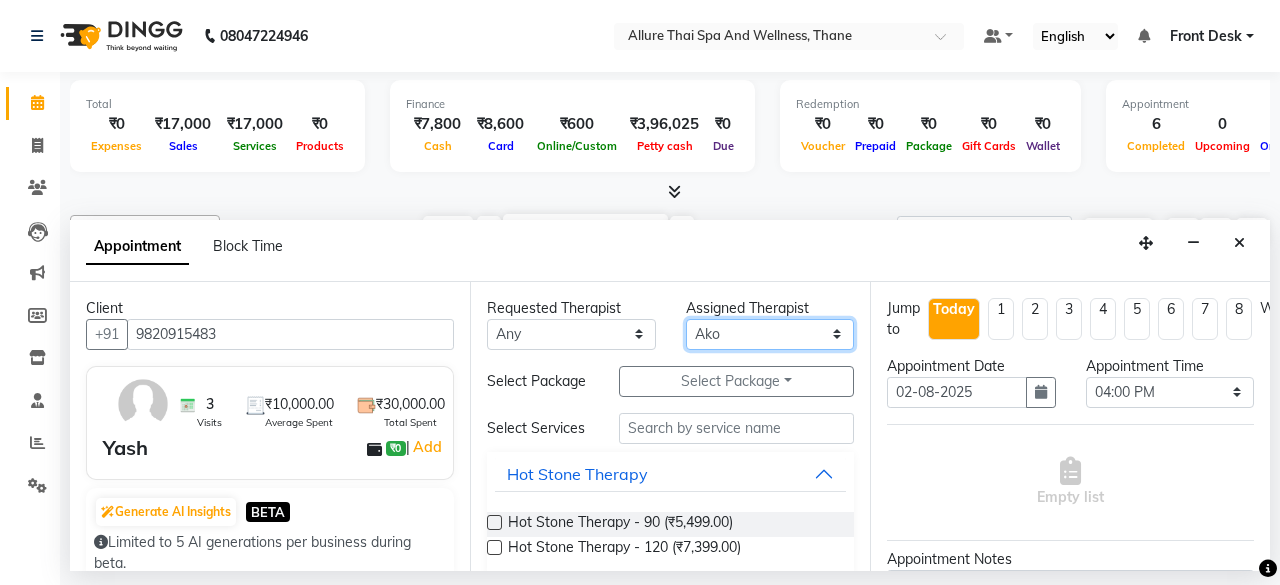 click on "Select Ako Omomi Puii Ressi Seim" at bounding box center (770, 334) 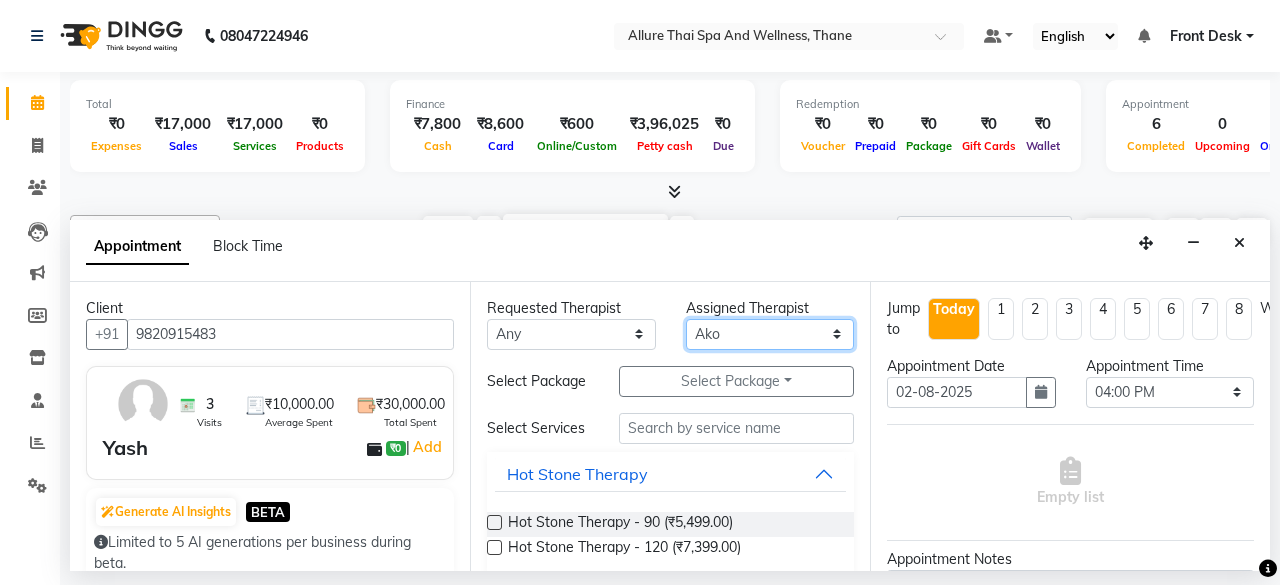 select on "84282" 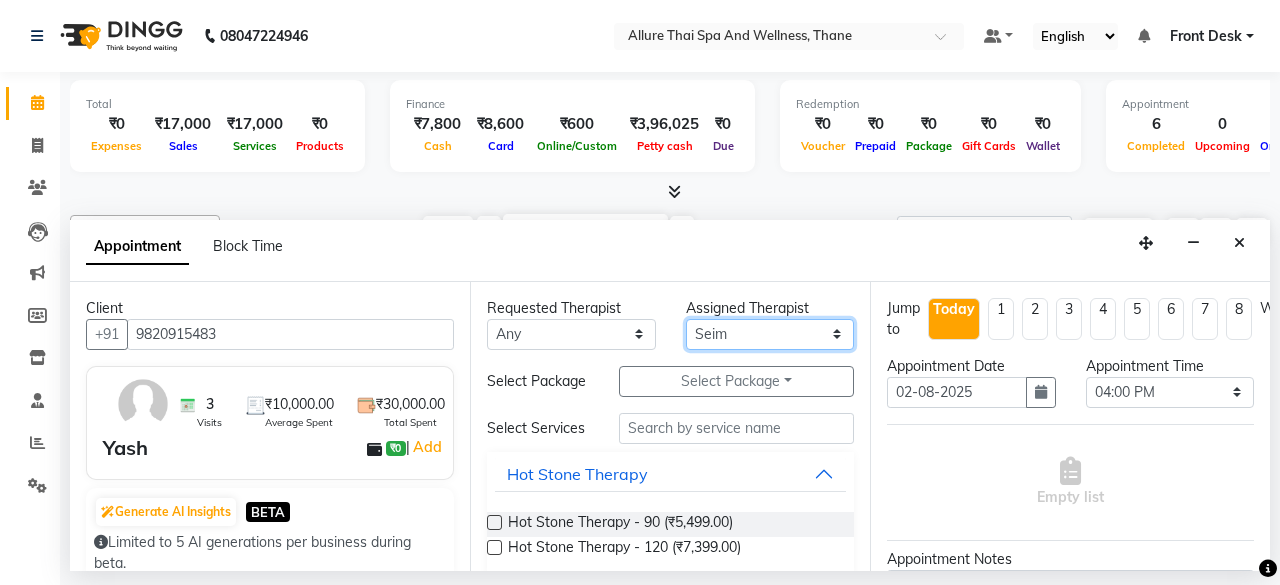click on "Select Ako Omomi Puii Ressi Seim" at bounding box center [770, 334] 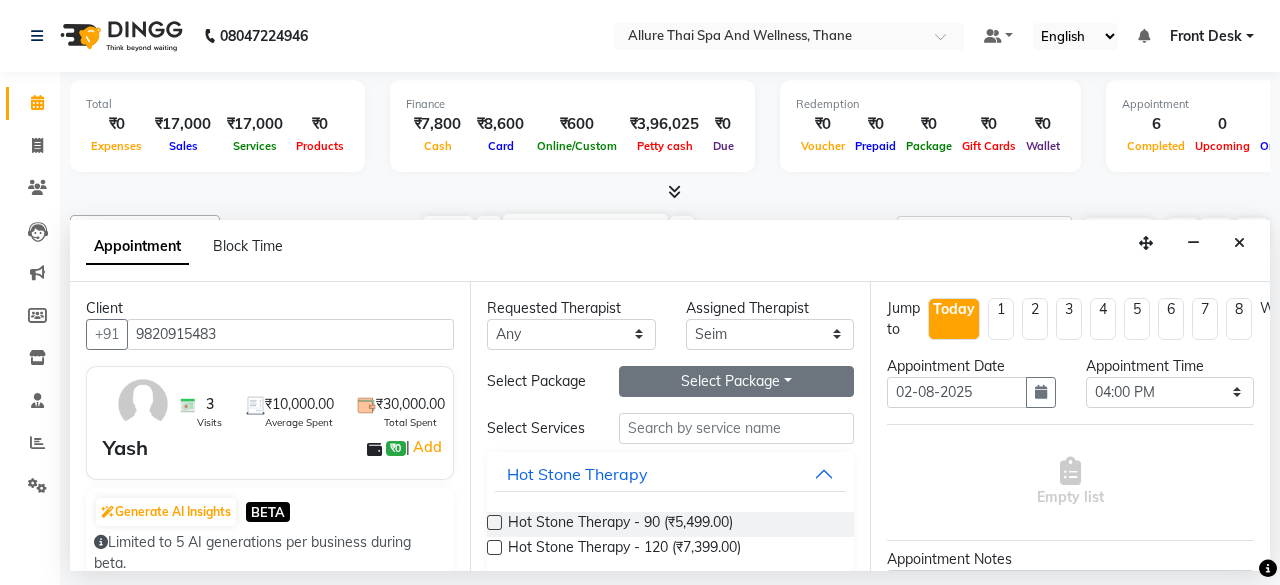 click on "Select Package  Toggle Dropdown" at bounding box center (736, 381) 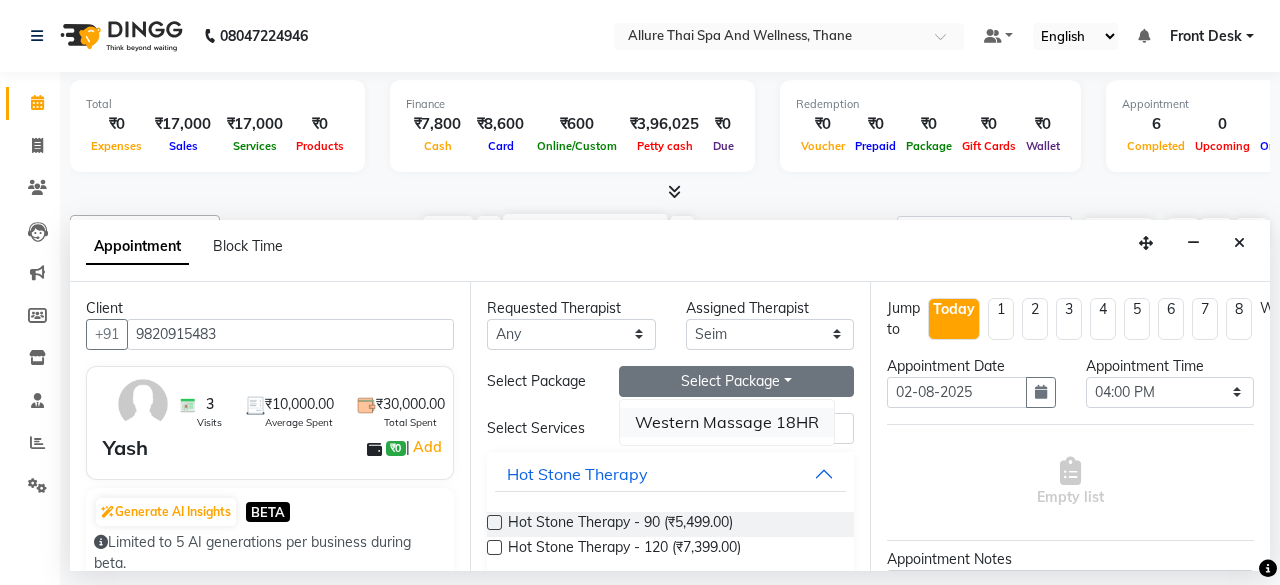 click on "Western Massage 18HR" at bounding box center (727, 422) 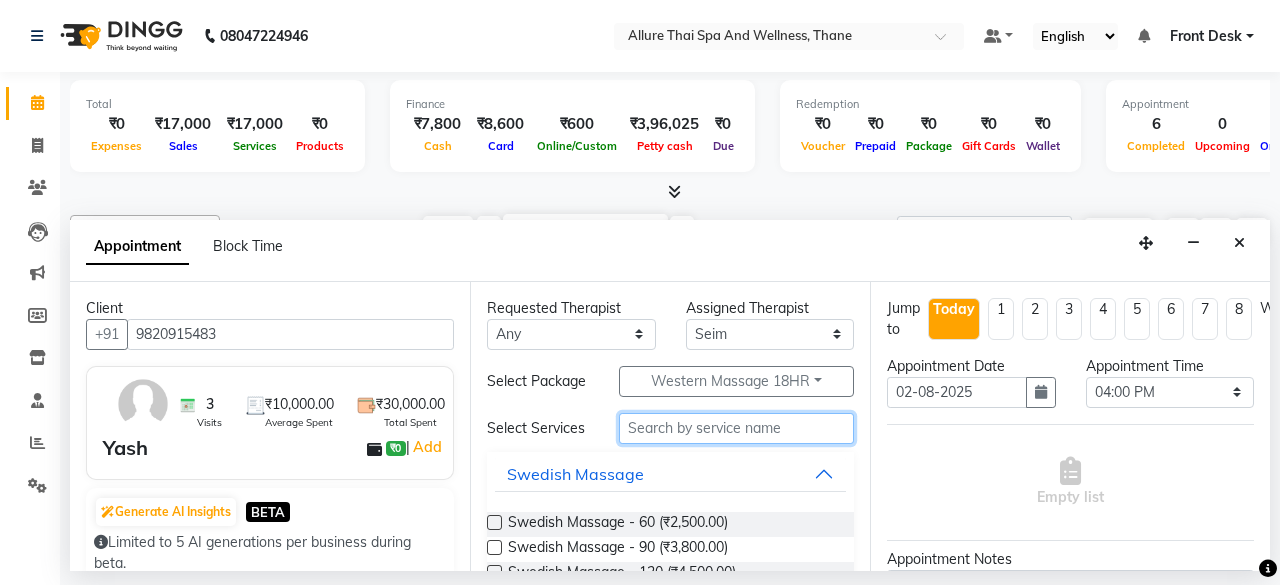 click at bounding box center [736, 428] 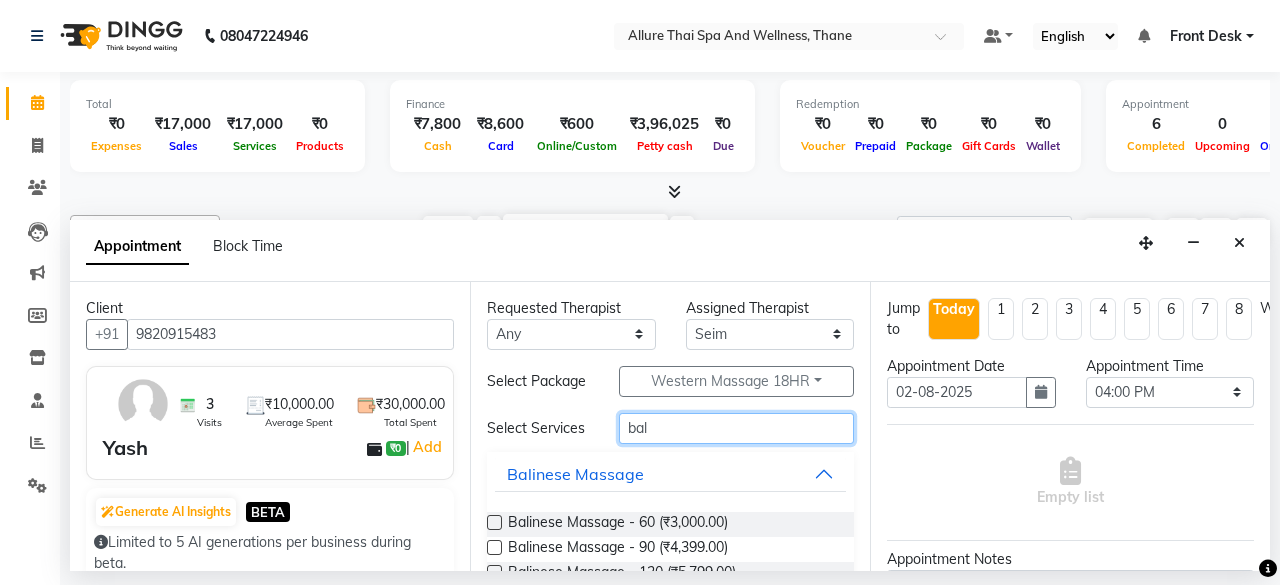 type on "bal" 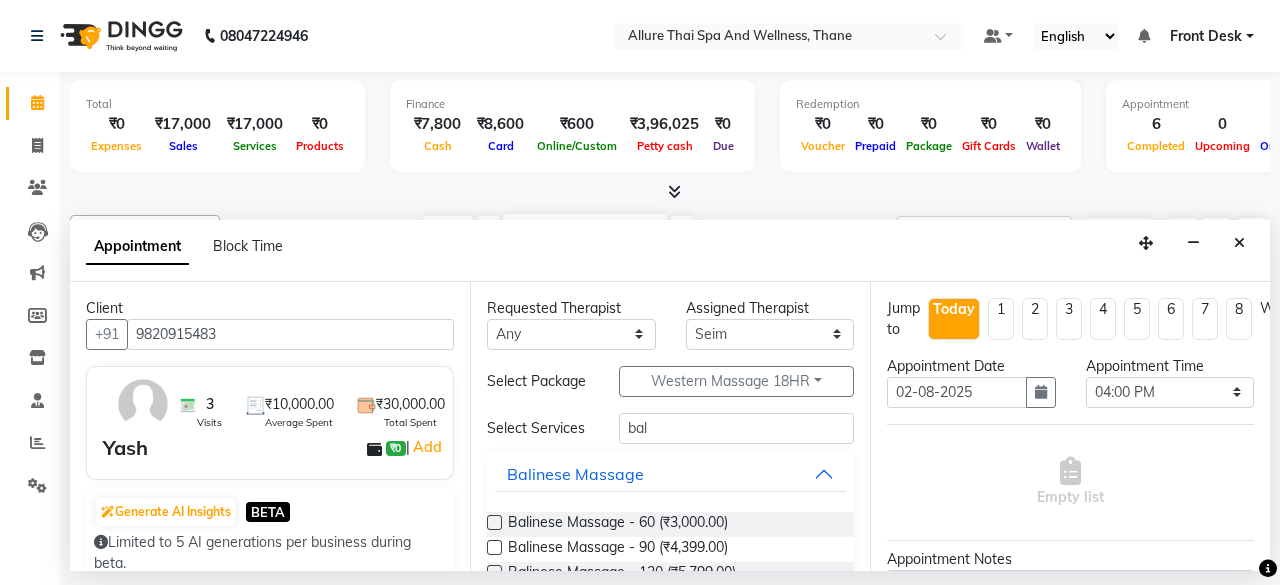click at bounding box center (494, 547) 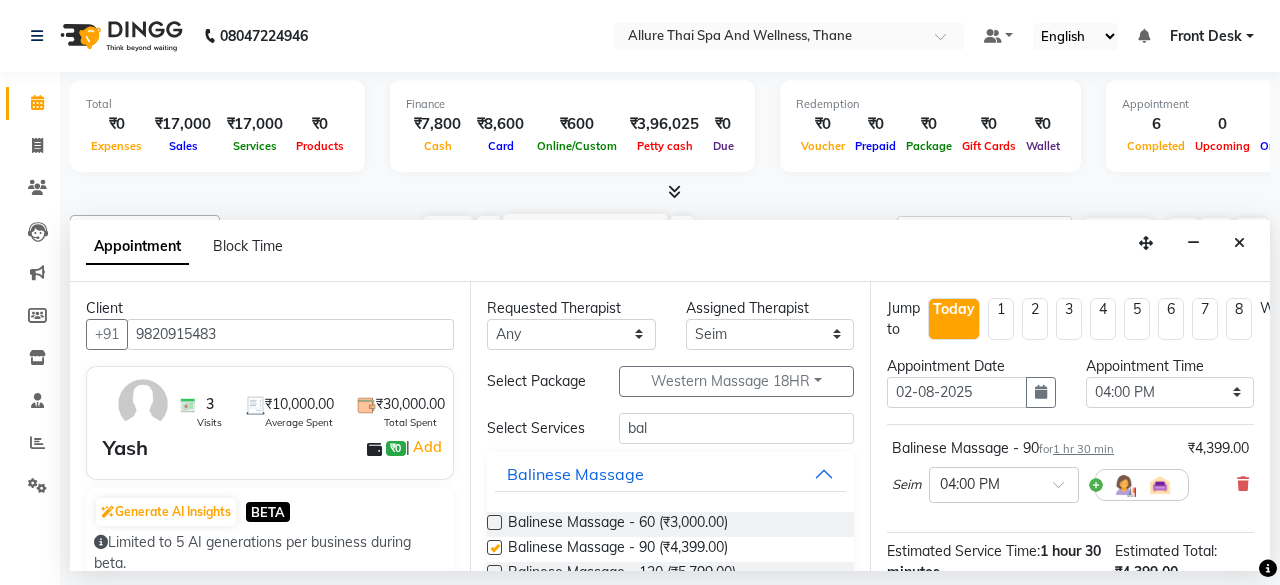checkbox on "false" 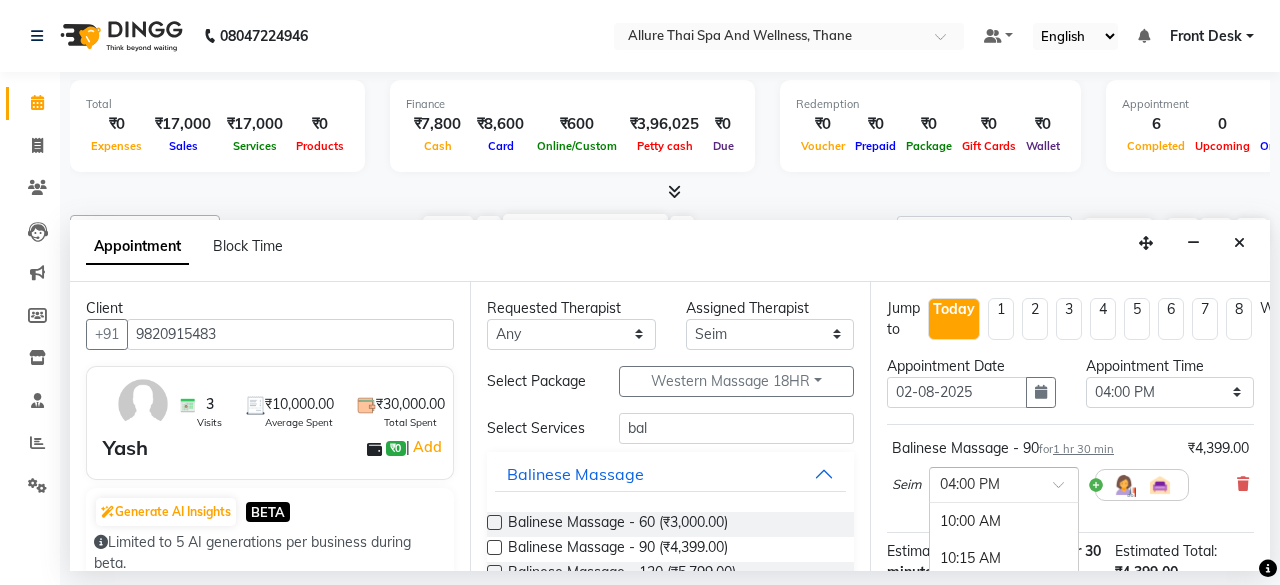 click at bounding box center [984, 483] 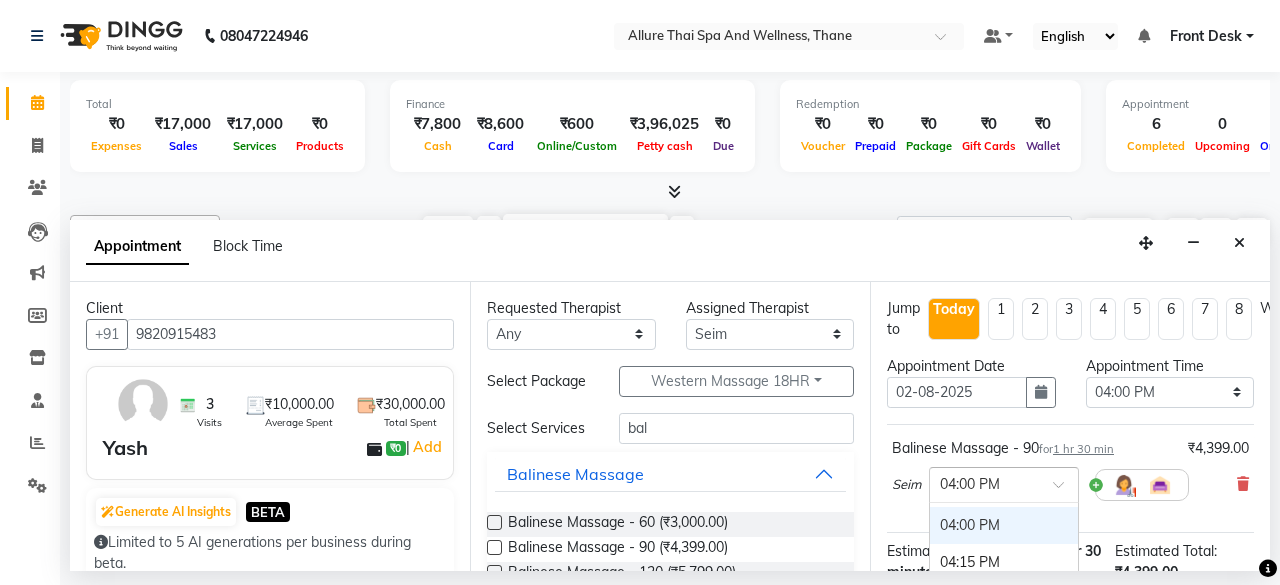 click at bounding box center (984, 483) 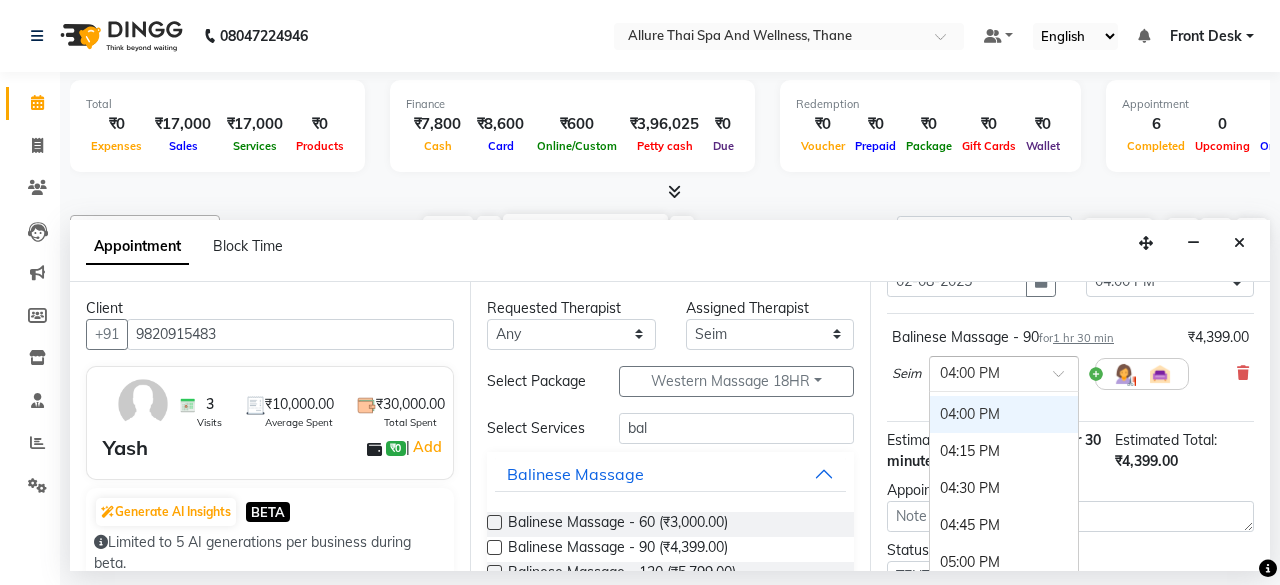 scroll, scrollTop: 112, scrollLeft: 0, axis: vertical 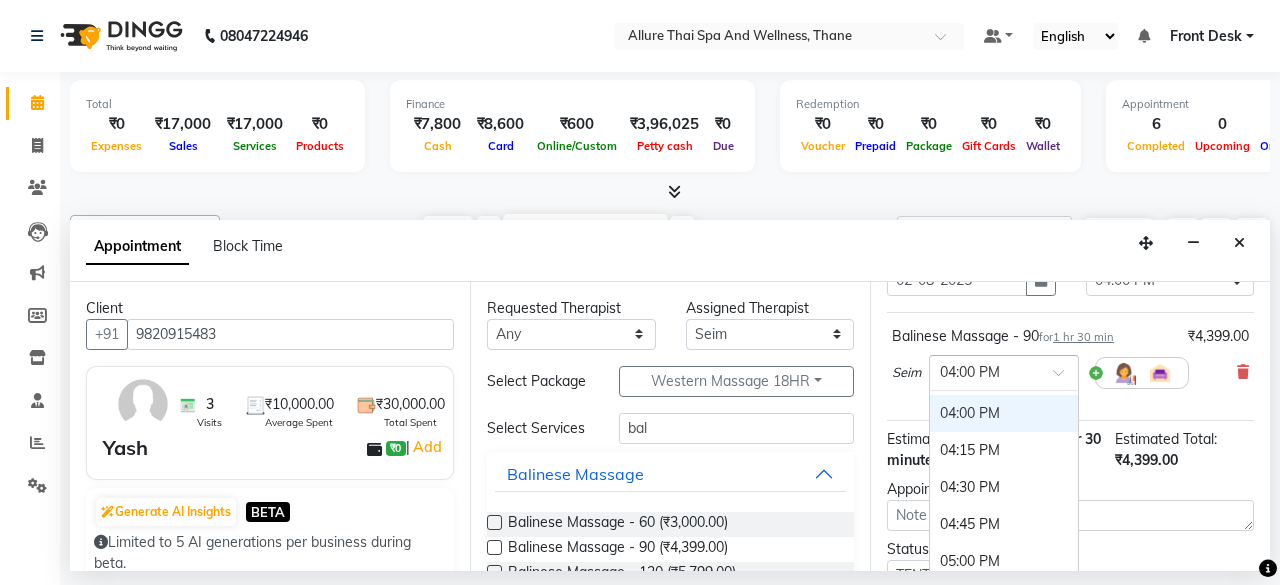 click on "04:00 PM" at bounding box center [1004, 413] 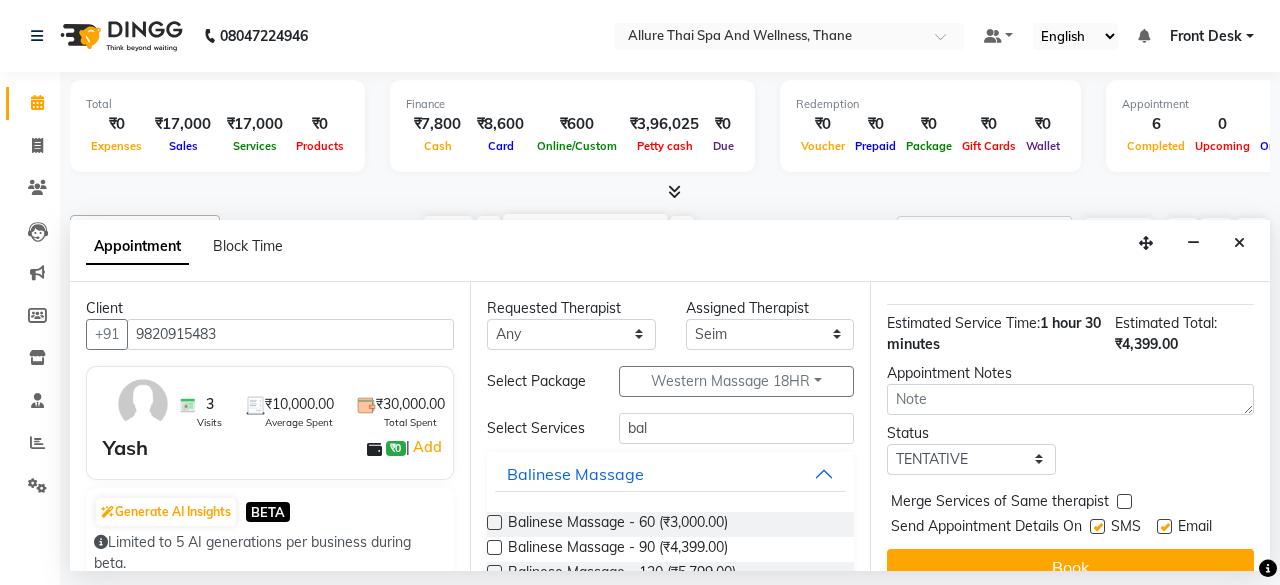 scroll, scrollTop: 229, scrollLeft: 0, axis: vertical 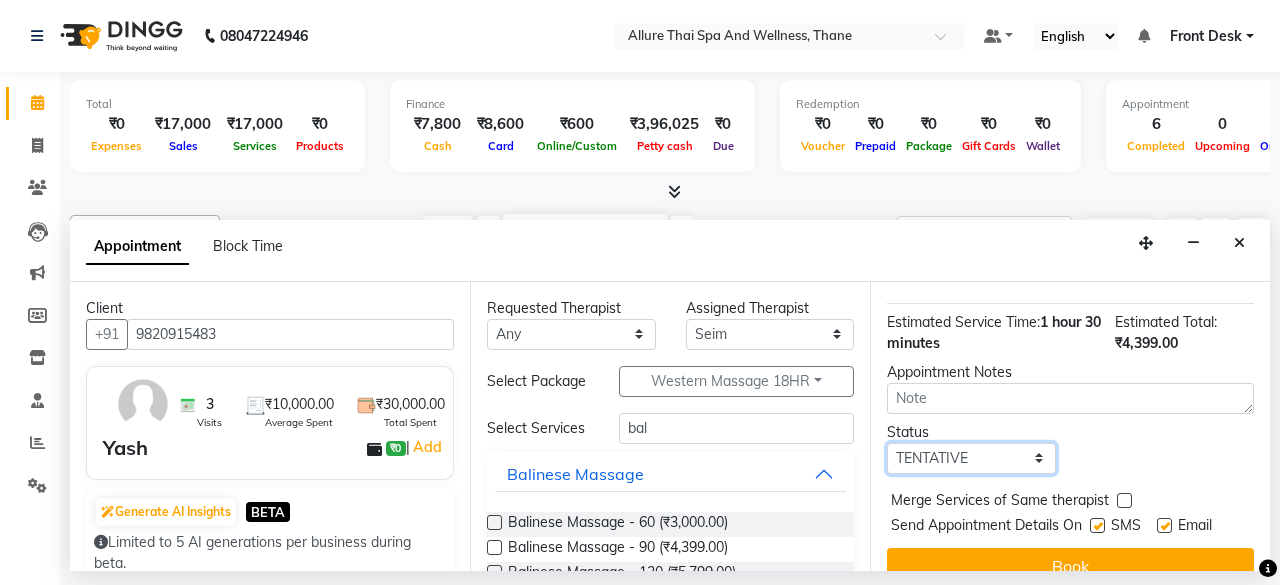 click on "Select TENTATIVE CONFIRM CHECK-IN UPCOMING" at bounding box center (971, 458) 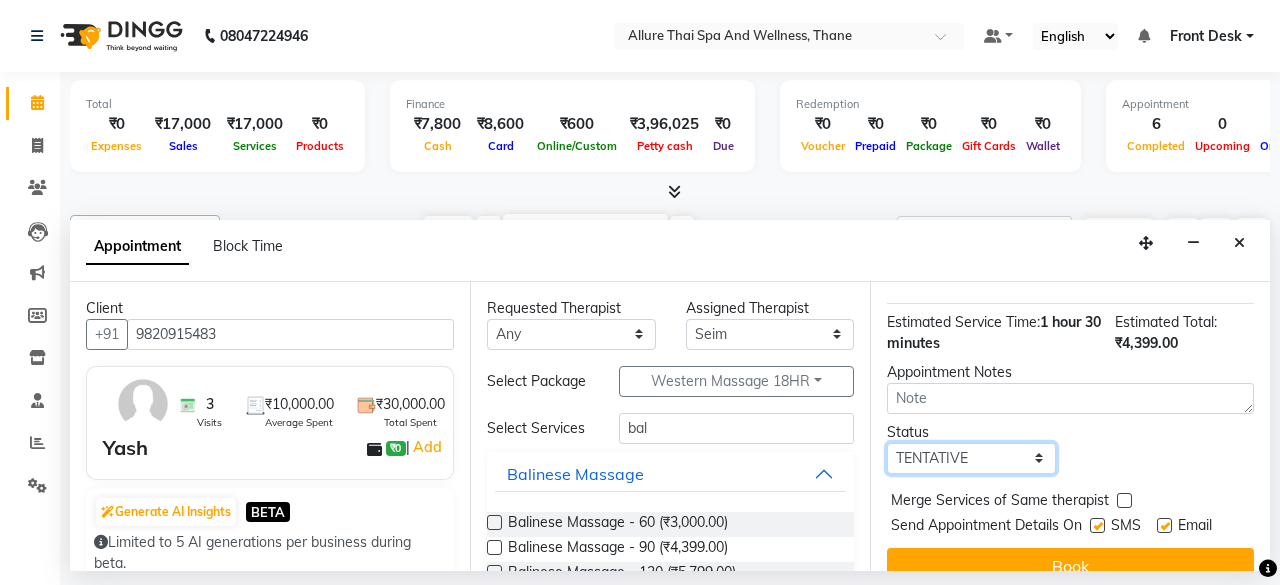 select on "check-in" 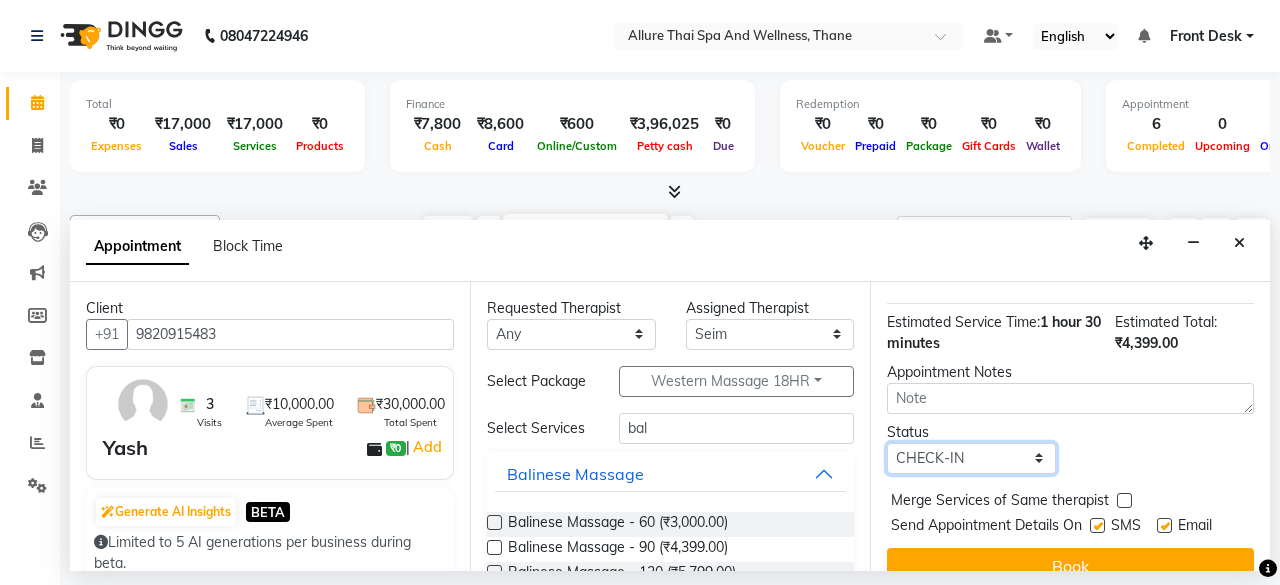click on "Select TENTATIVE CONFIRM CHECK-IN UPCOMING" at bounding box center (971, 458) 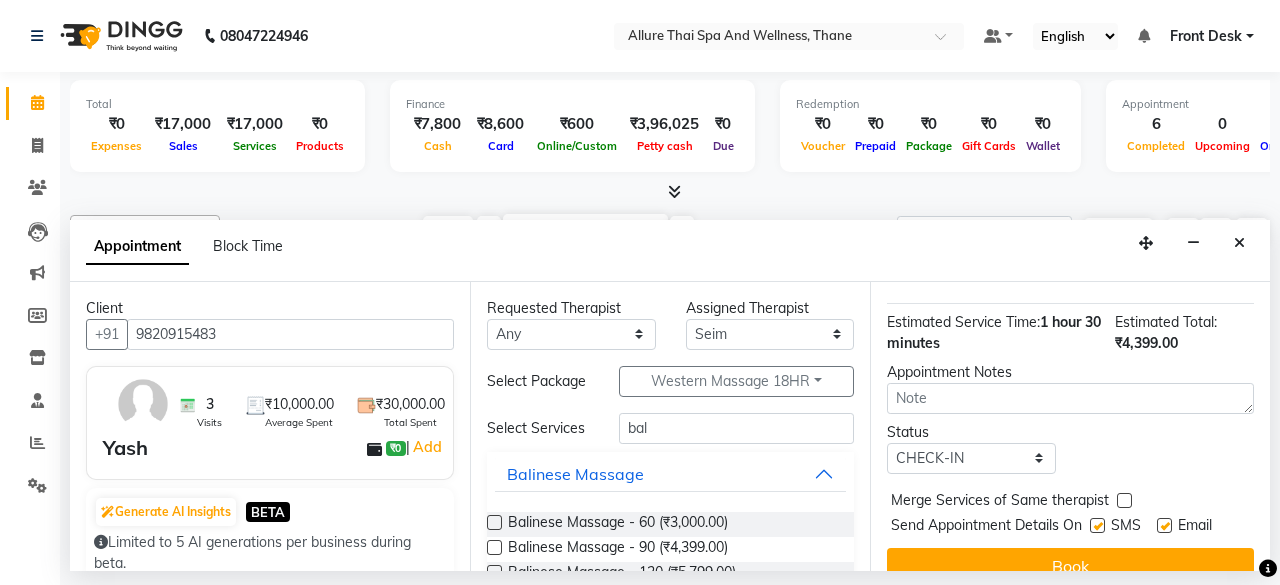 click on "SMS" at bounding box center (1123, 527) 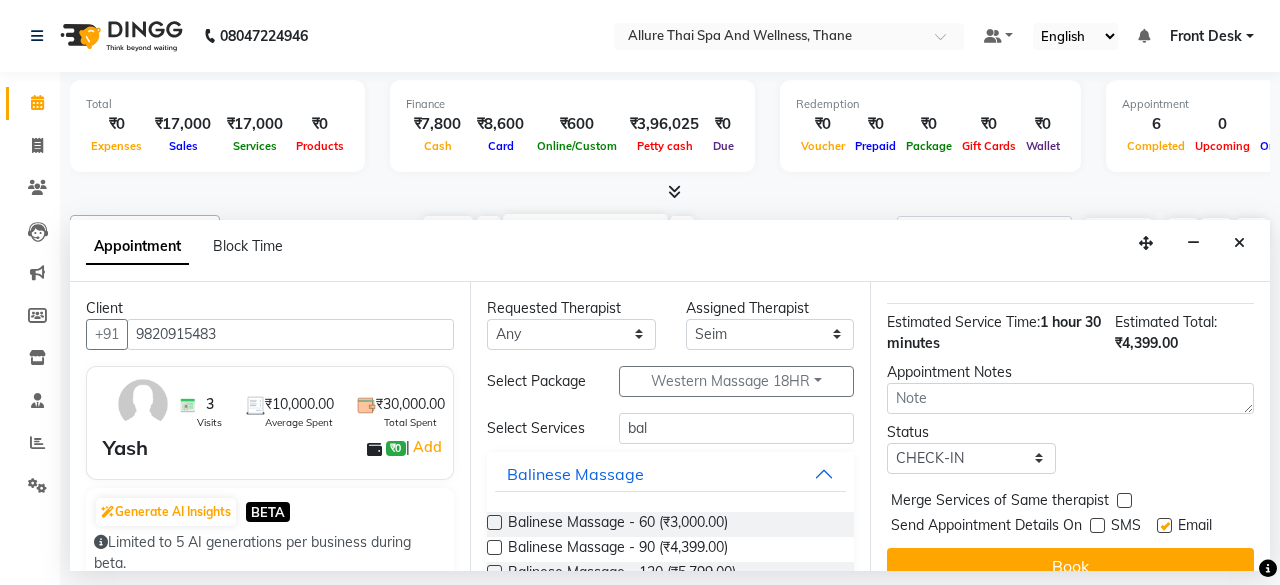 click at bounding box center (1164, 525) 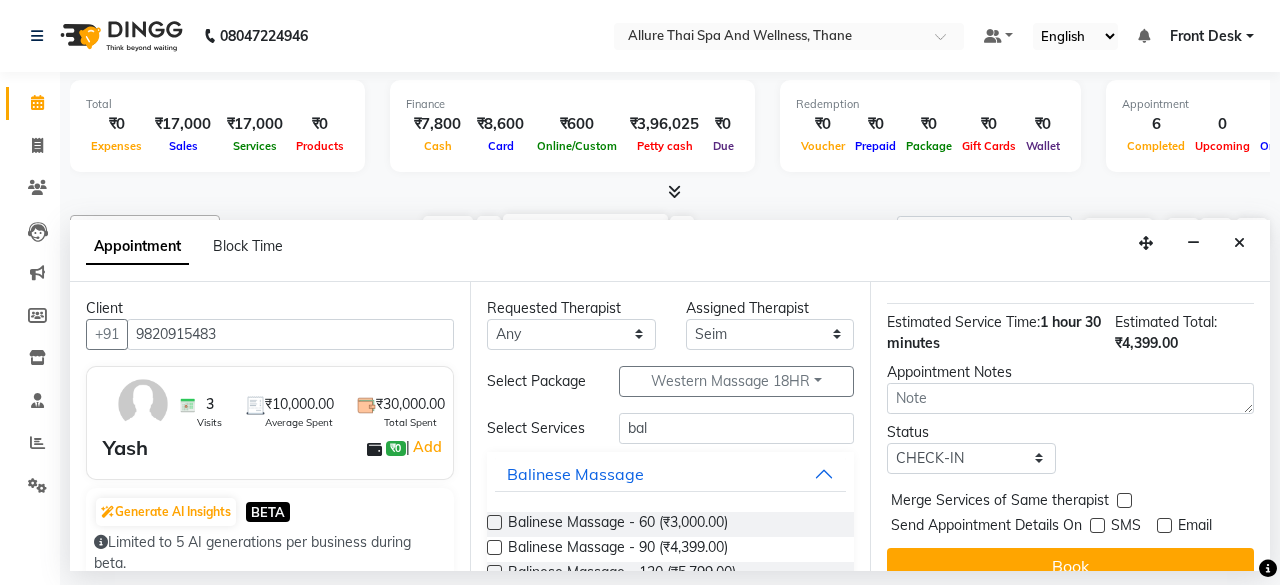 click at bounding box center [1164, 525] 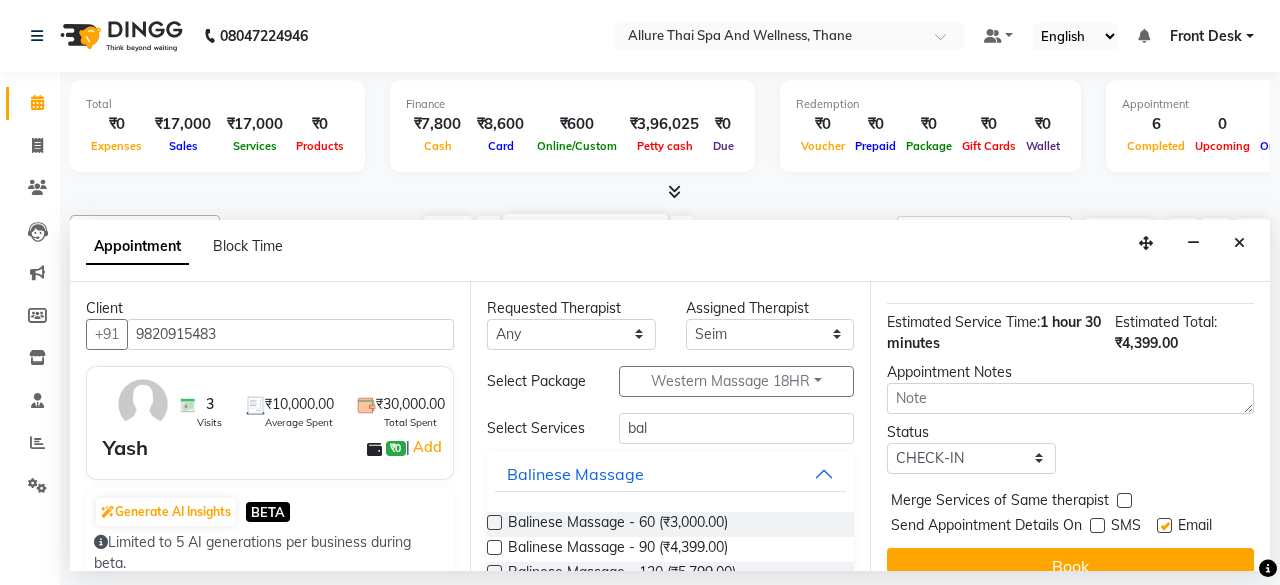 scroll, scrollTop: 272, scrollLeft: 0, axis: vertical 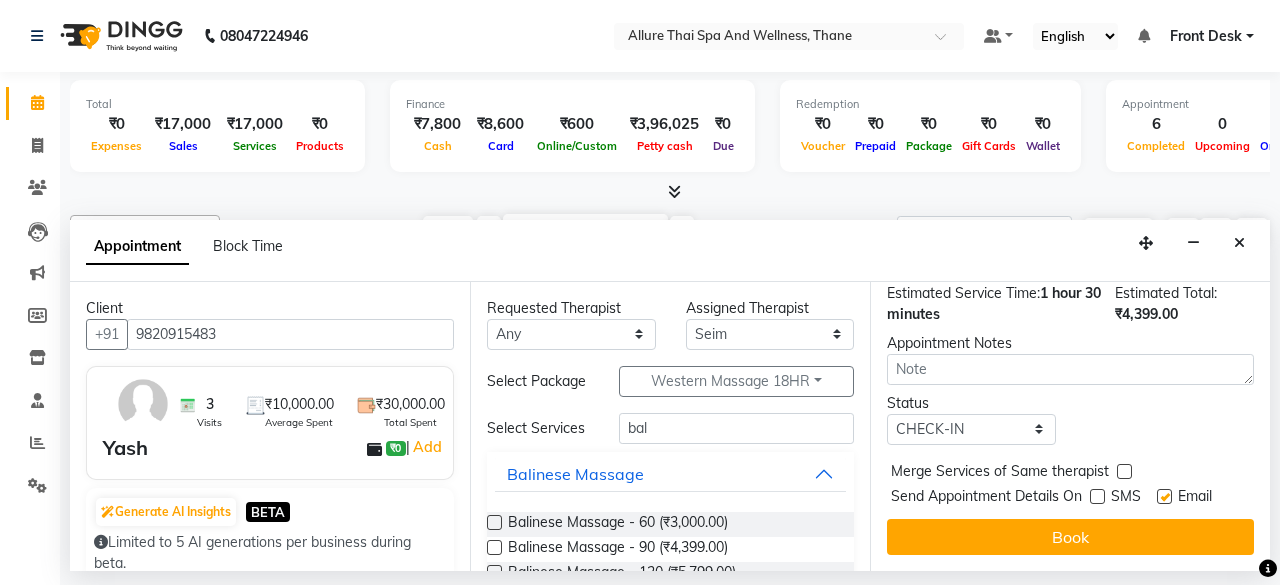 click at bounding box center [1164, 496] 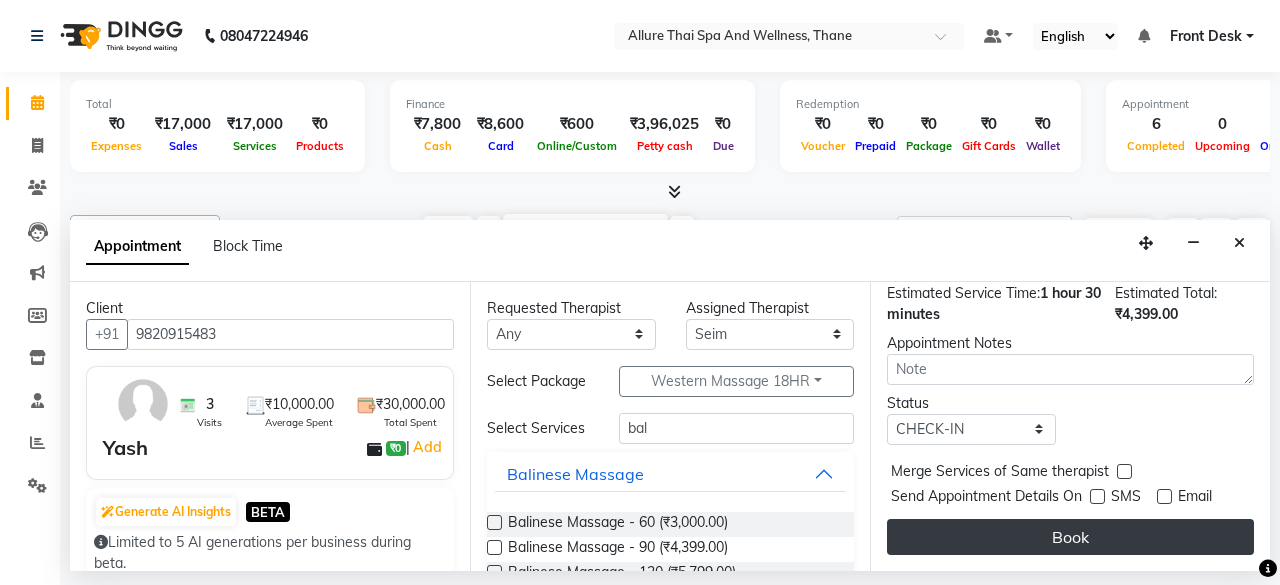 click on "Book" at bounding box center (1070, 537) 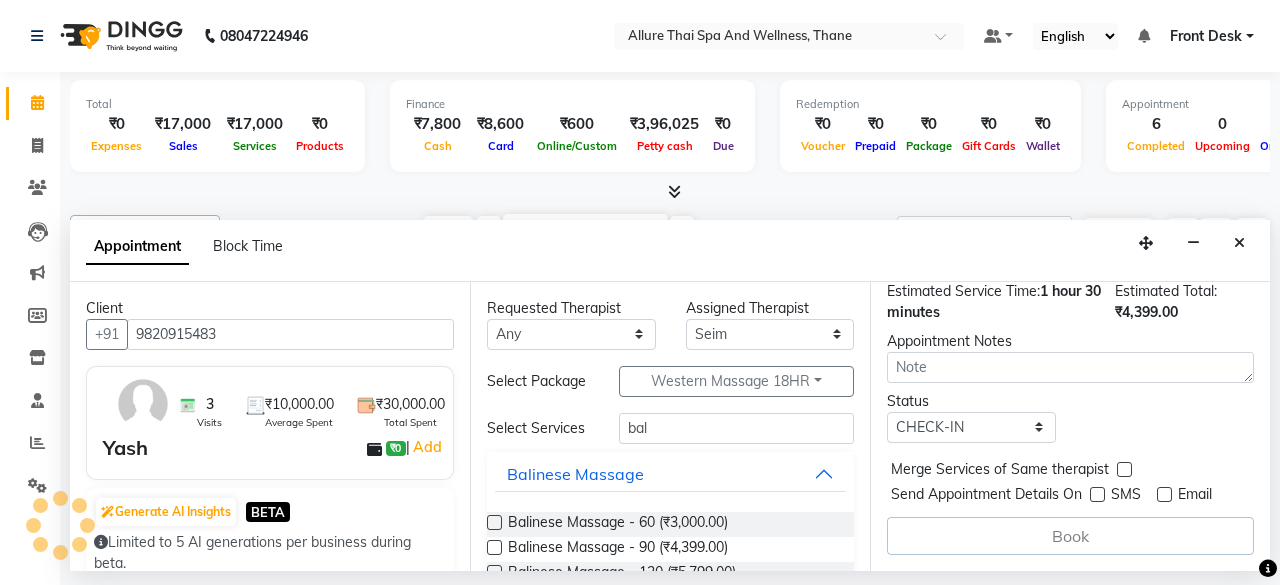 scroll, scrollTop: 31, scrollLeft: 0, axis: vertical 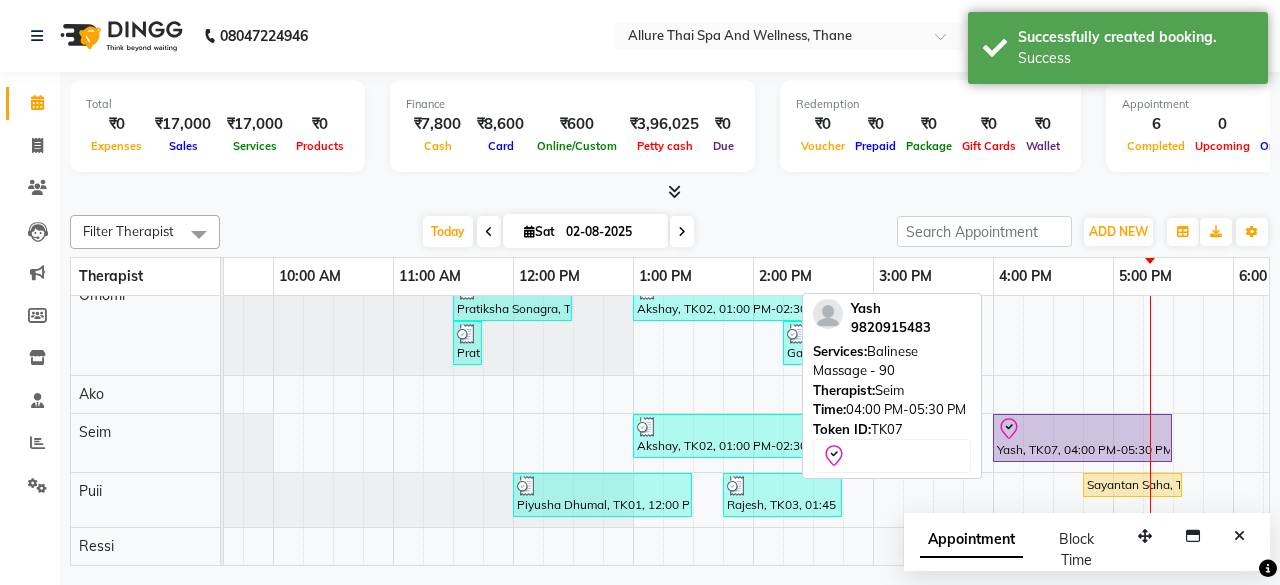 click on "Yash, TK07, 04:00 PM-05:30 PM, Balinese Massage - 90" at bounding box center (1082, 438) 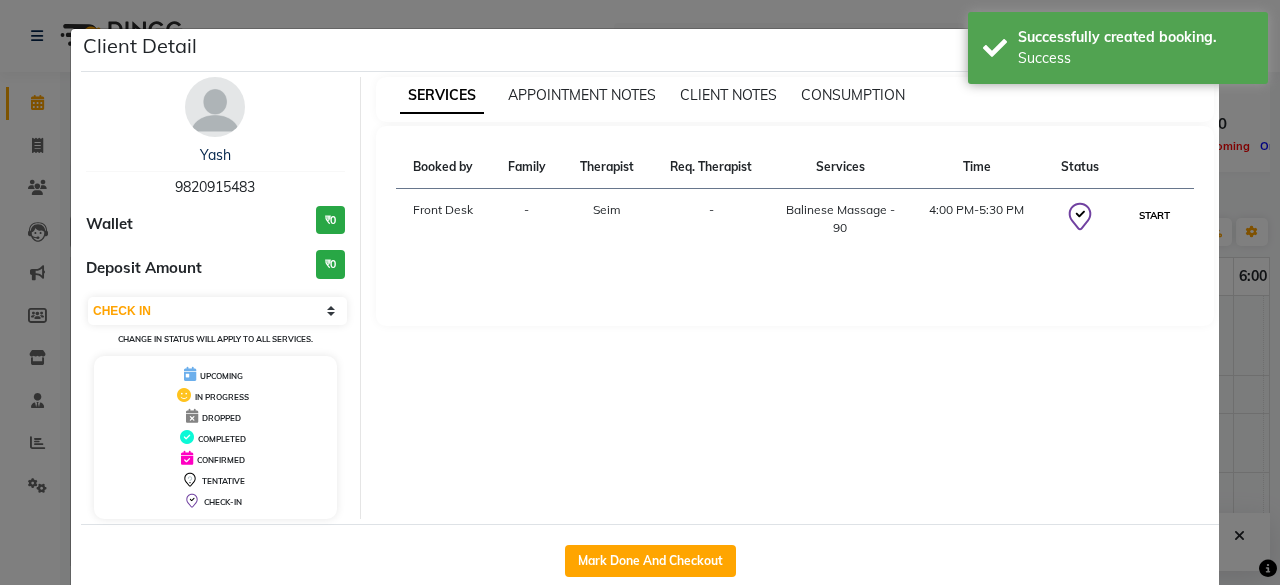 click on "START" at bounding box center [1154, 215] 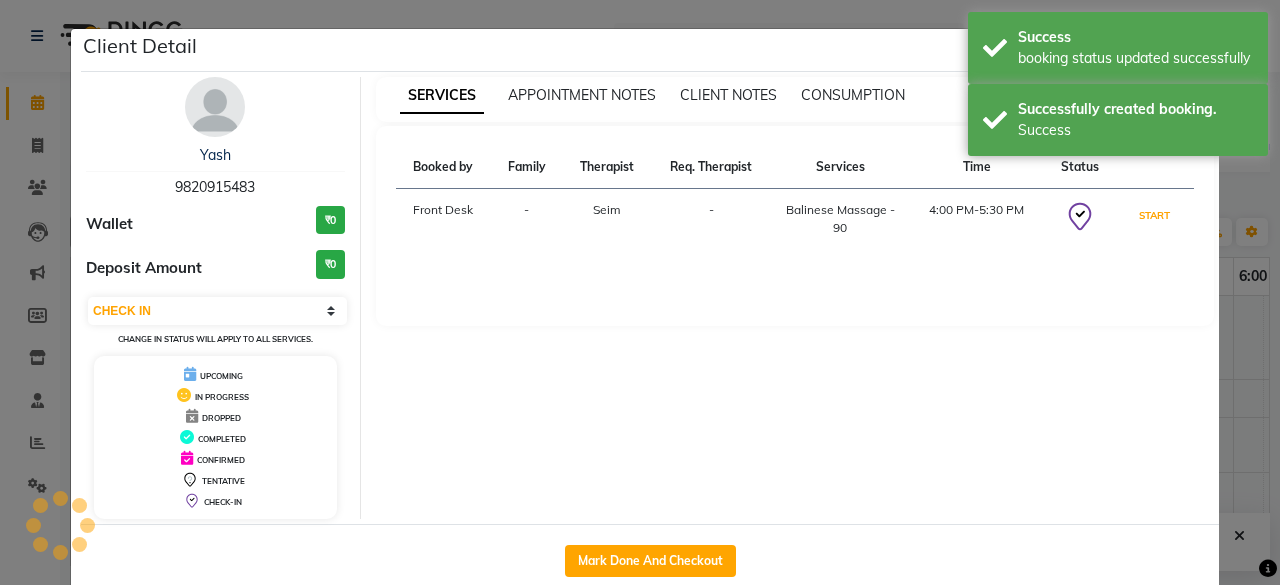 scroll, scrollTop: 28, scrollLeft: 0, axis: vertical 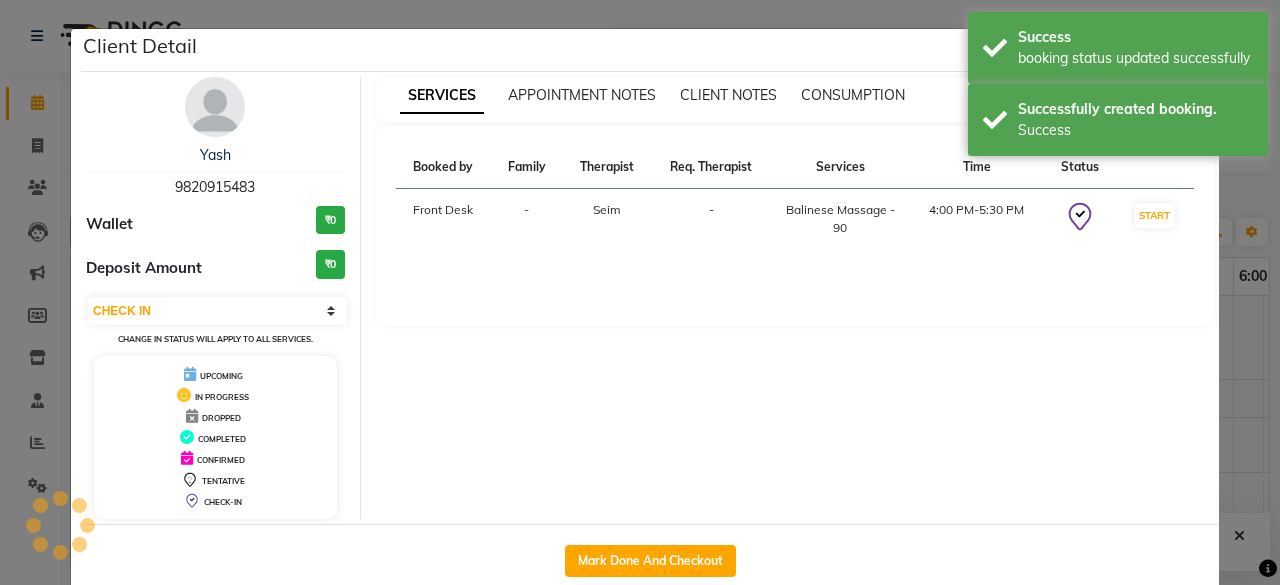 select on "1" 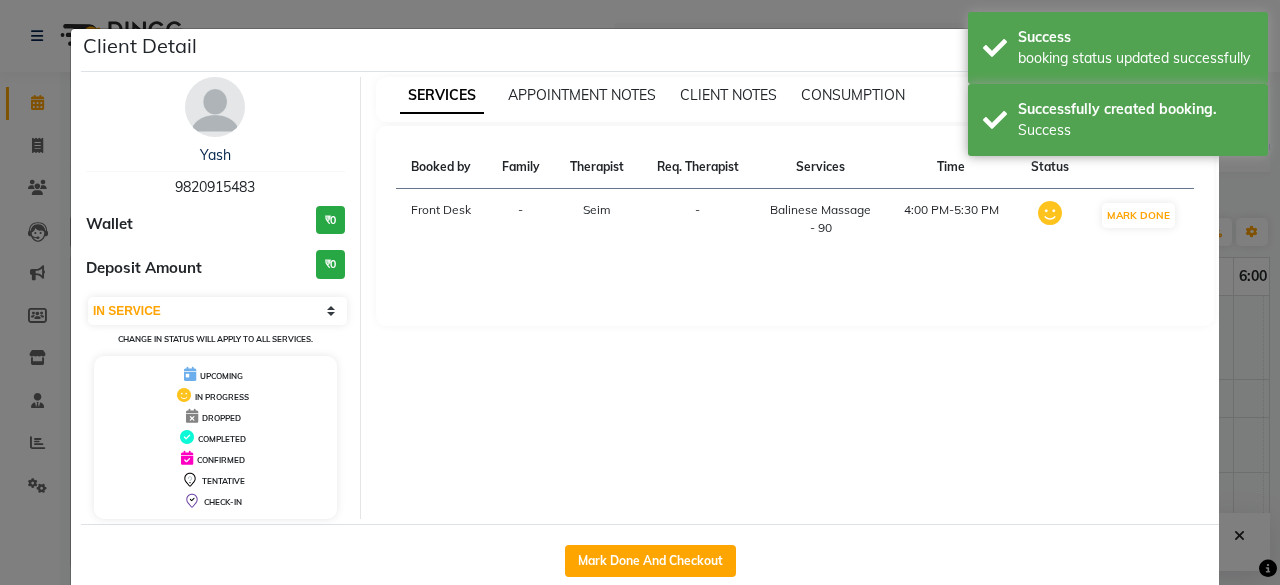 click on "SERVICES APPOINTMENT NOTES CLIENT NOTES CONSUMPTION Booked by Family Therapist Req. Therapist Services Time Status  Front Desk   - Seim -  Balinese Massage - 90   4:00 PM-5:30 PM   MARK DONE" at bounding box center (795, 298) 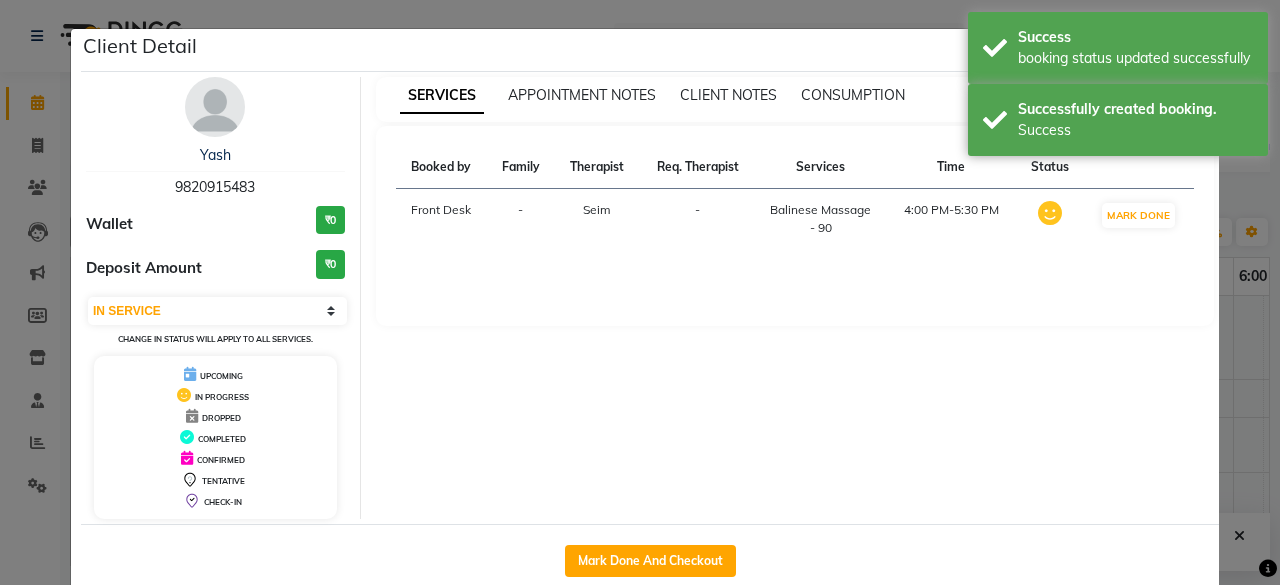 click on "Client Detail  [FIRST]    [PHONE] Wallet ₹0 Deposit Amount  ₹0  Select IN SERVICE CONFIRMED TENTATIVE CHECK IN MARK DONE DROPPED UPCOMING Change in status will apply to all services. UPCOMING IN PROGRESS DROPPED COMPLETED CONFIRMED TENTATIVE CHECK-IN SERVICES APPOINTMENT NOTES CLIENT NOTES CONSUMPTION Booked by Family Therapist Req. Therapist Services Time Status  Front Desk   - Seim -  Balinese Massage - 90   4:00 PM-5:30 PM   MARK DONE   Mark Done And Checkout" 